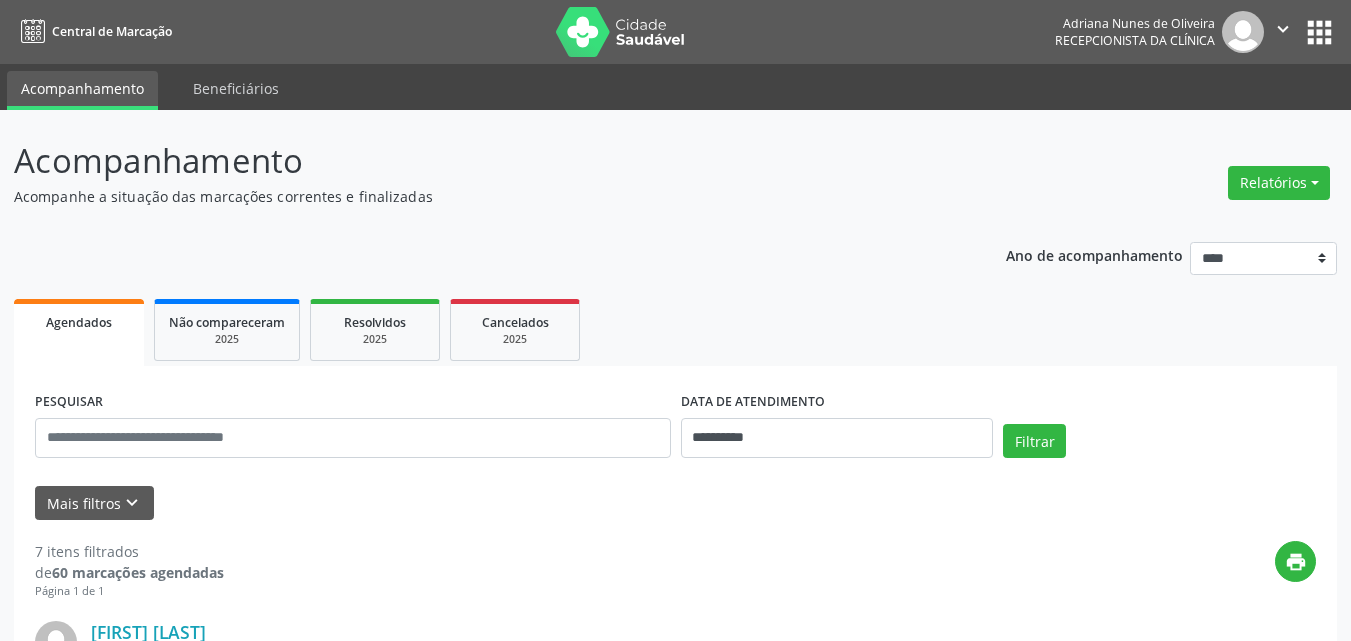 scroll, scrollTop: 0, scrollLeft: 0, axis: both 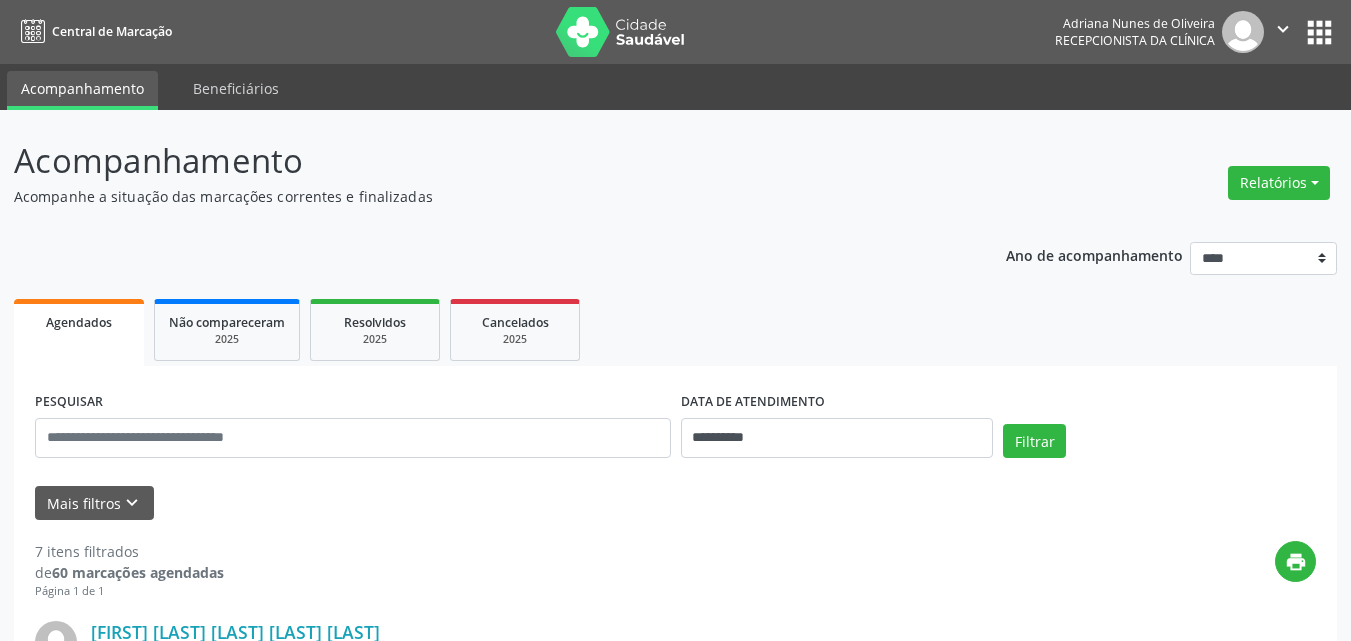 click on "**********" at bounding box center [675, 1447] 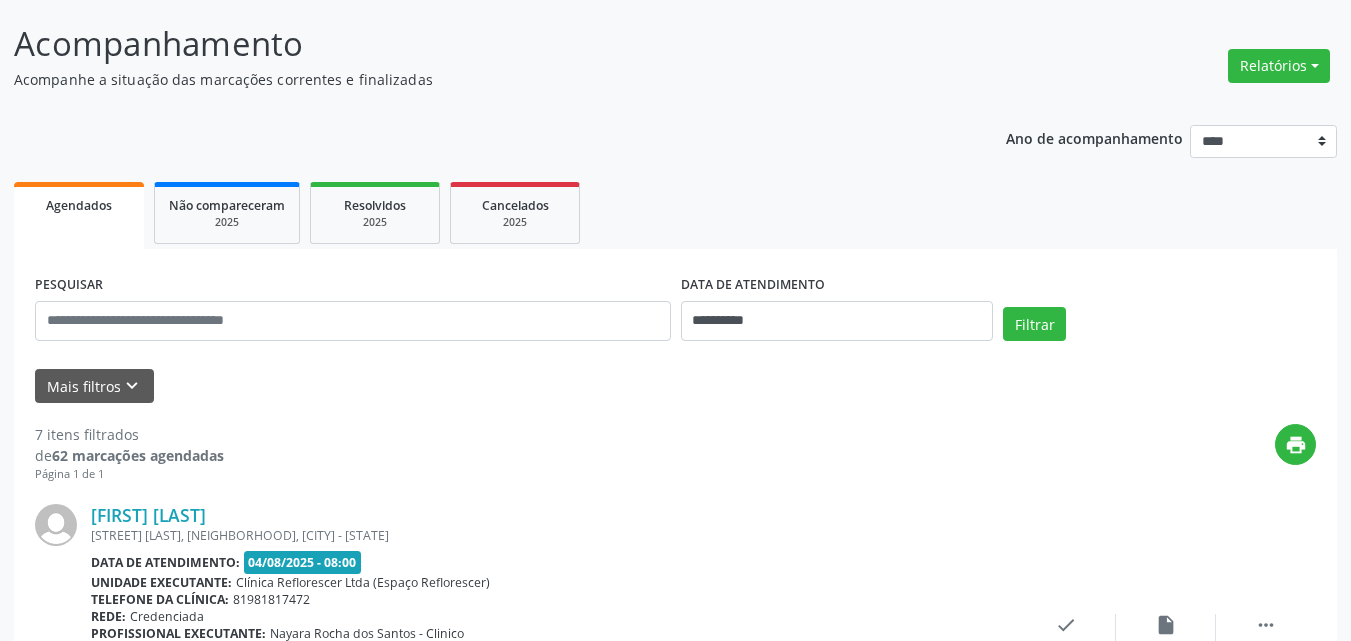 scroll, scrollTop: 400, scrollLeft: 0, axis: vertical 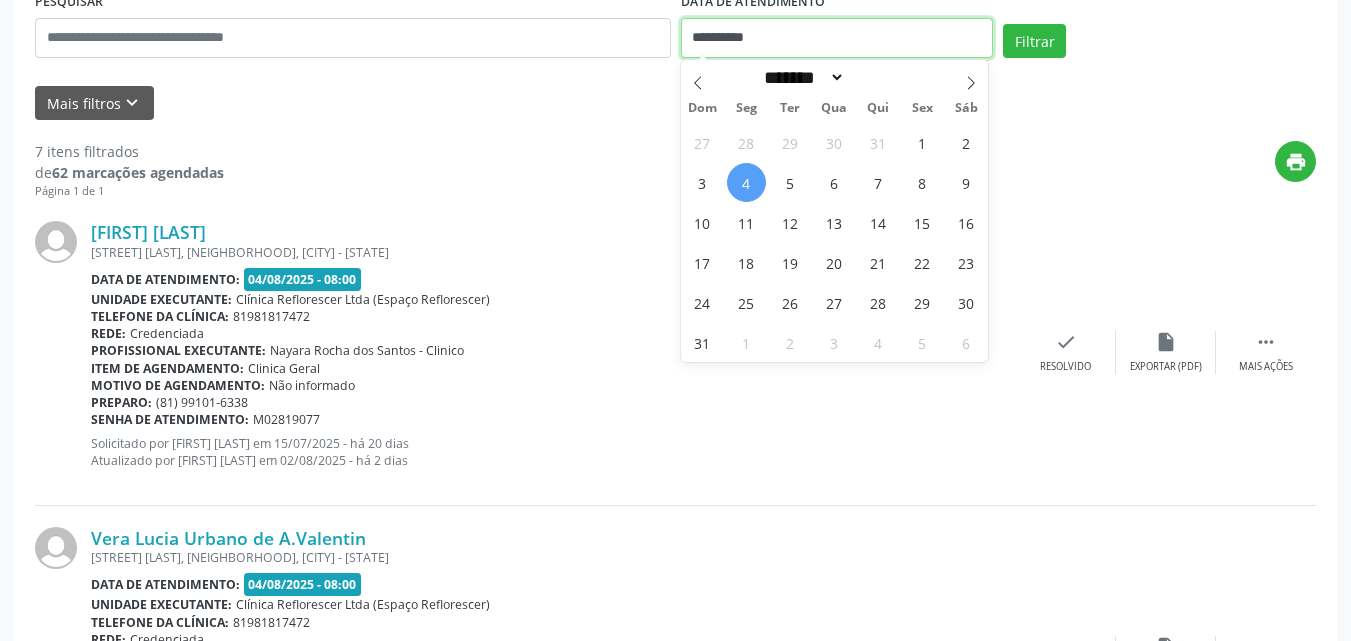 click on "**********" at bounding box center [837, 38] 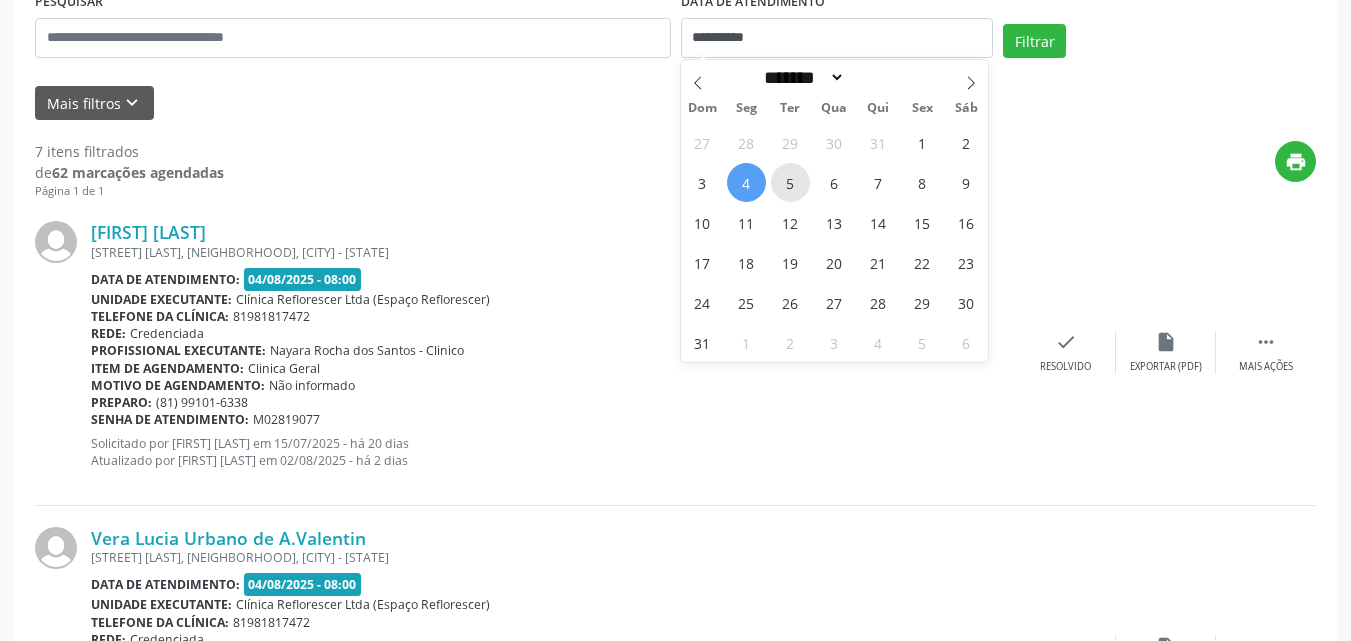click on "5" at bounding box center (790, 182) 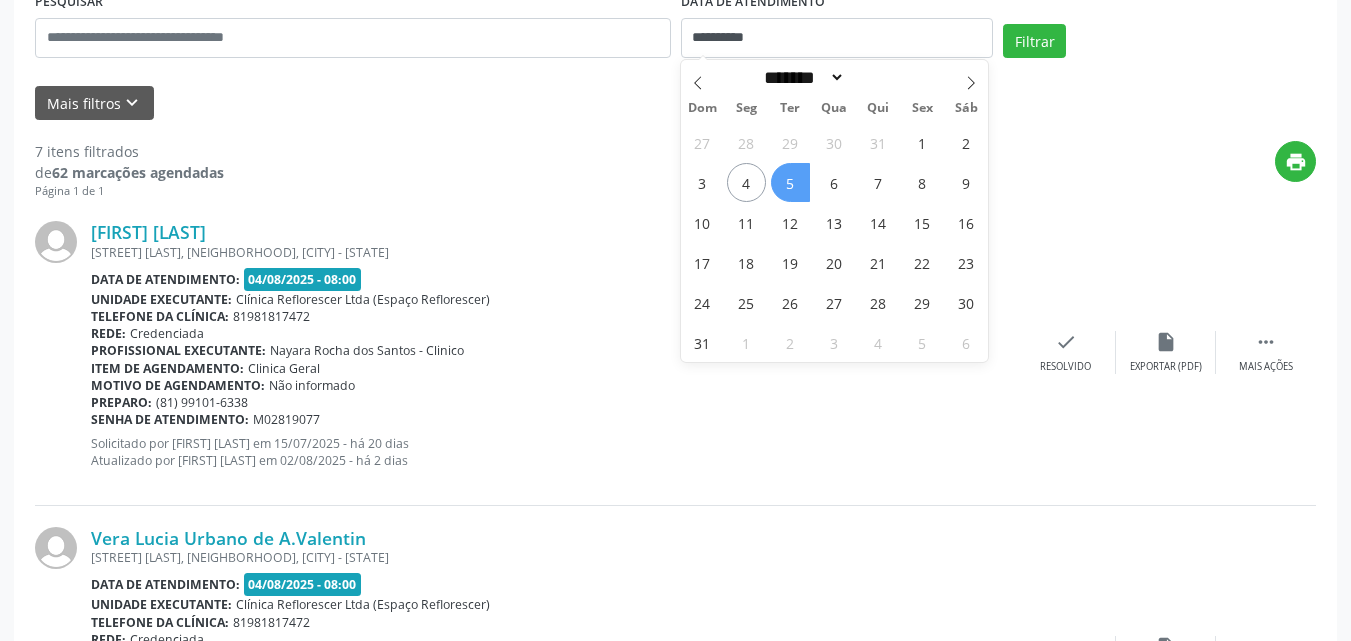 click on "5" at bounding box center (790, 182) 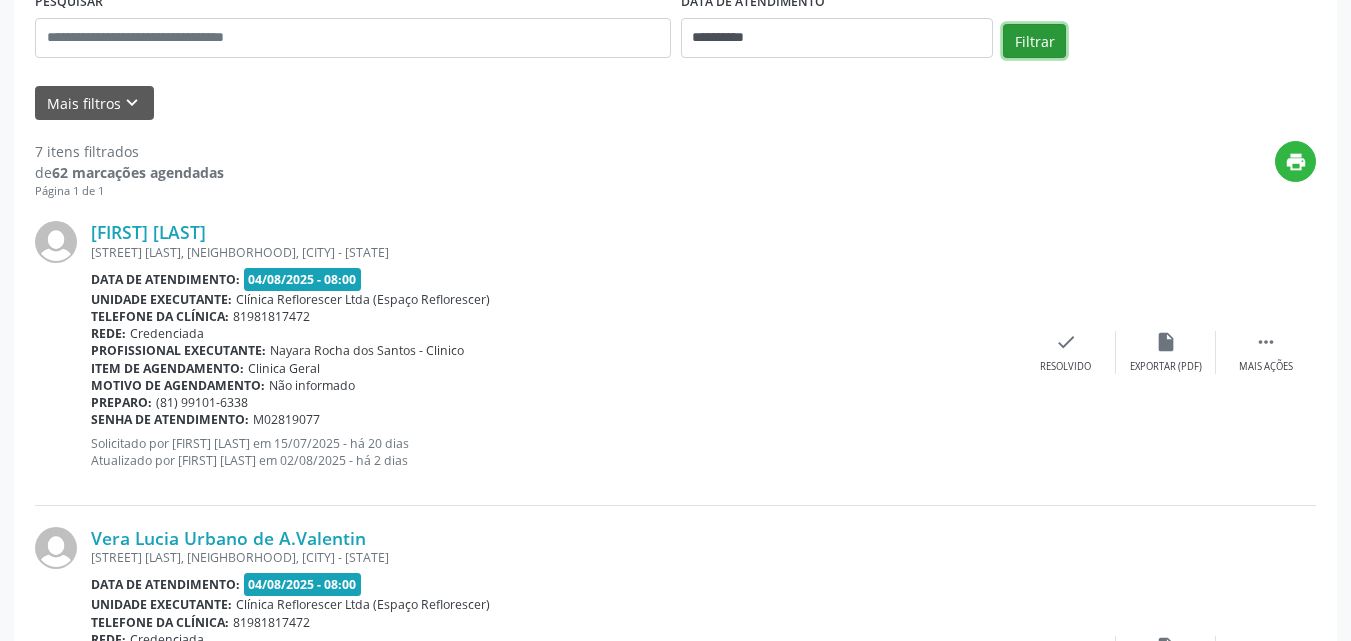 click on "Filtrar" at bounding box center (1034, 41) 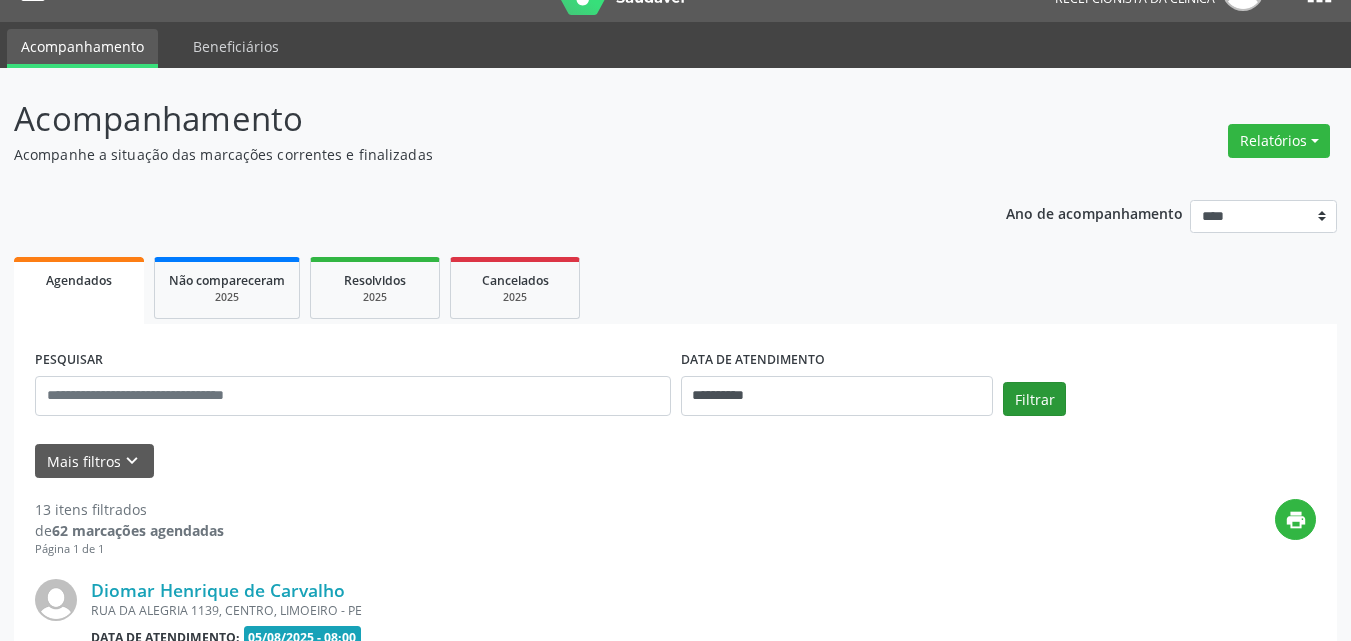 scroll, scrollTop: 400, scrollLeft: 0, axis: vertical 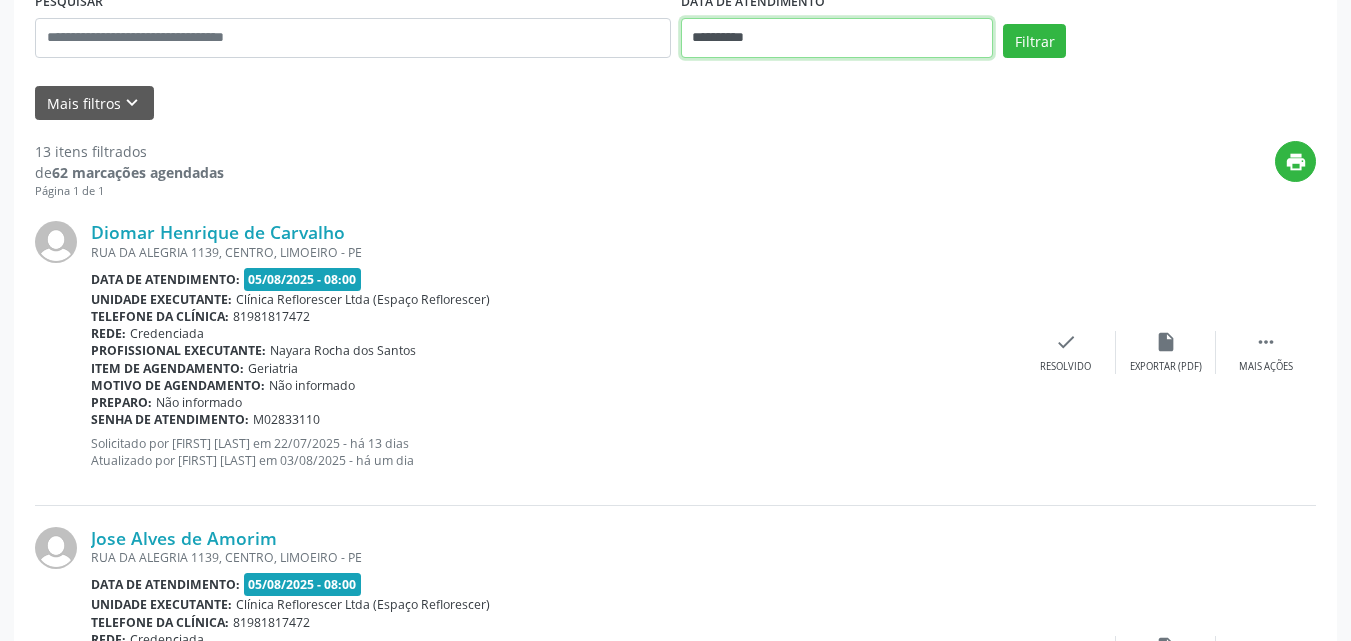 click on "**********" at bounding box center (837, 38) 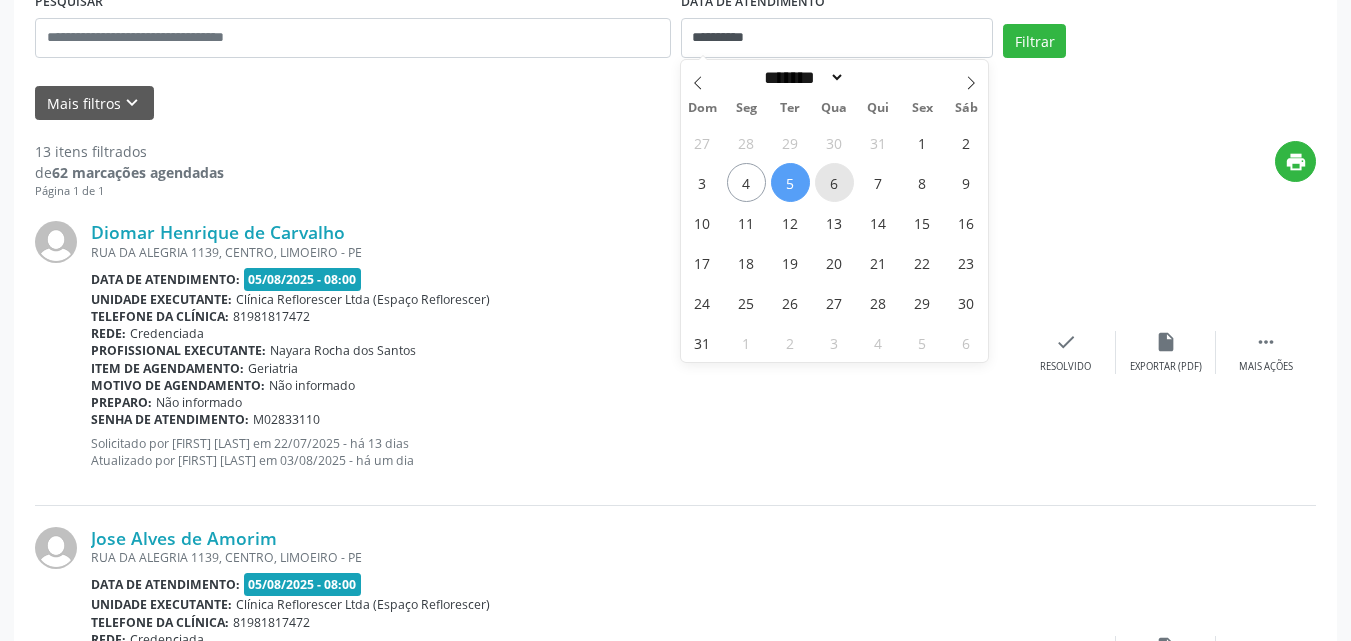 click on "6" at bounding box center [834, 182] 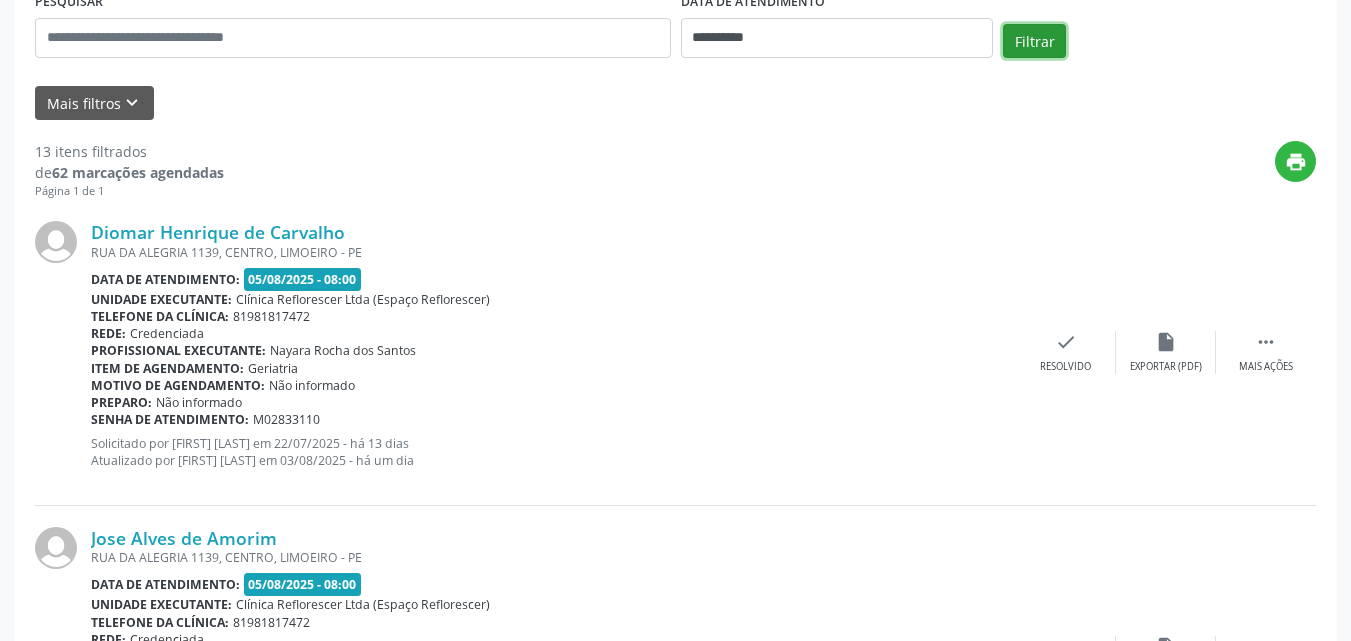 click on "Filtrar" at bounding box center [1034, 41] 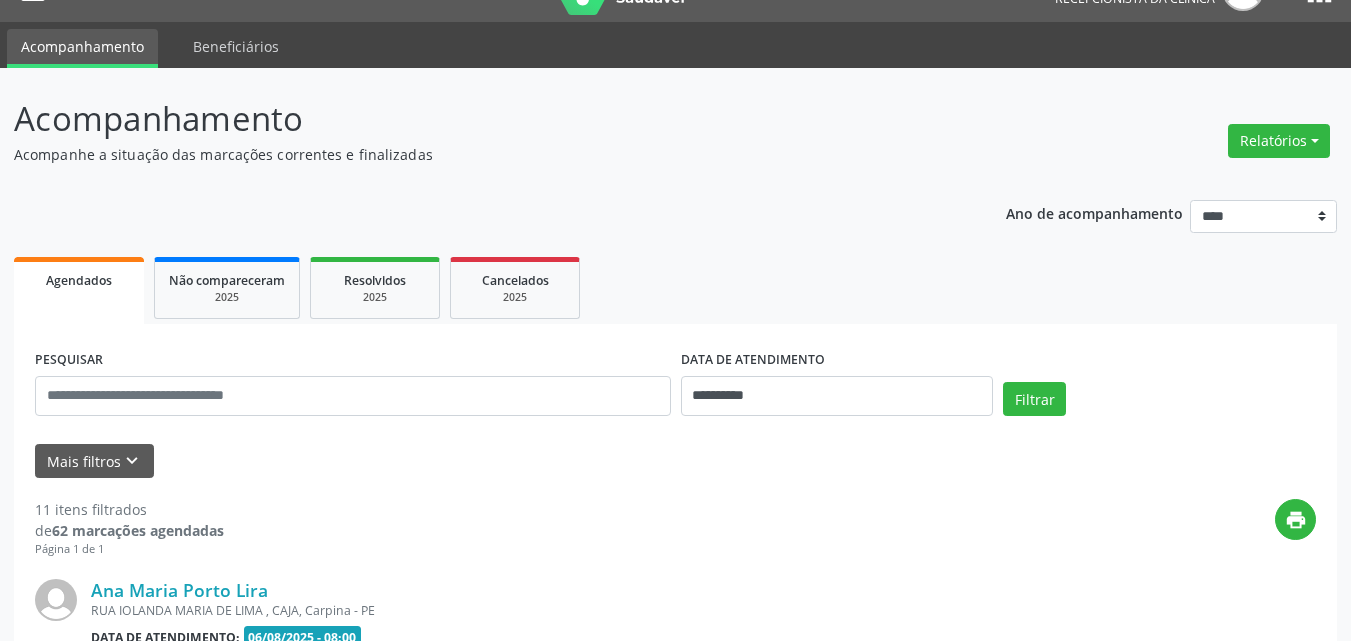scroll, scrollTop: 400, scrollLeft: 0, axis: vertical 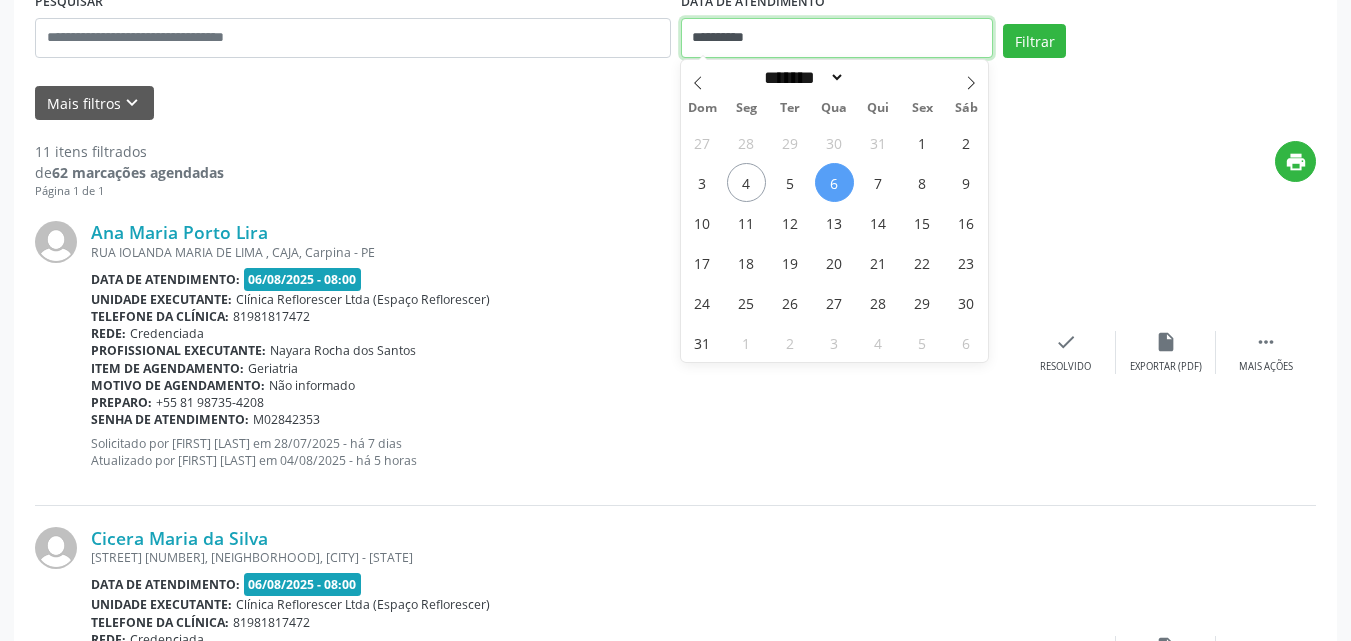 click on "**********" at bounding box center [837, 38] 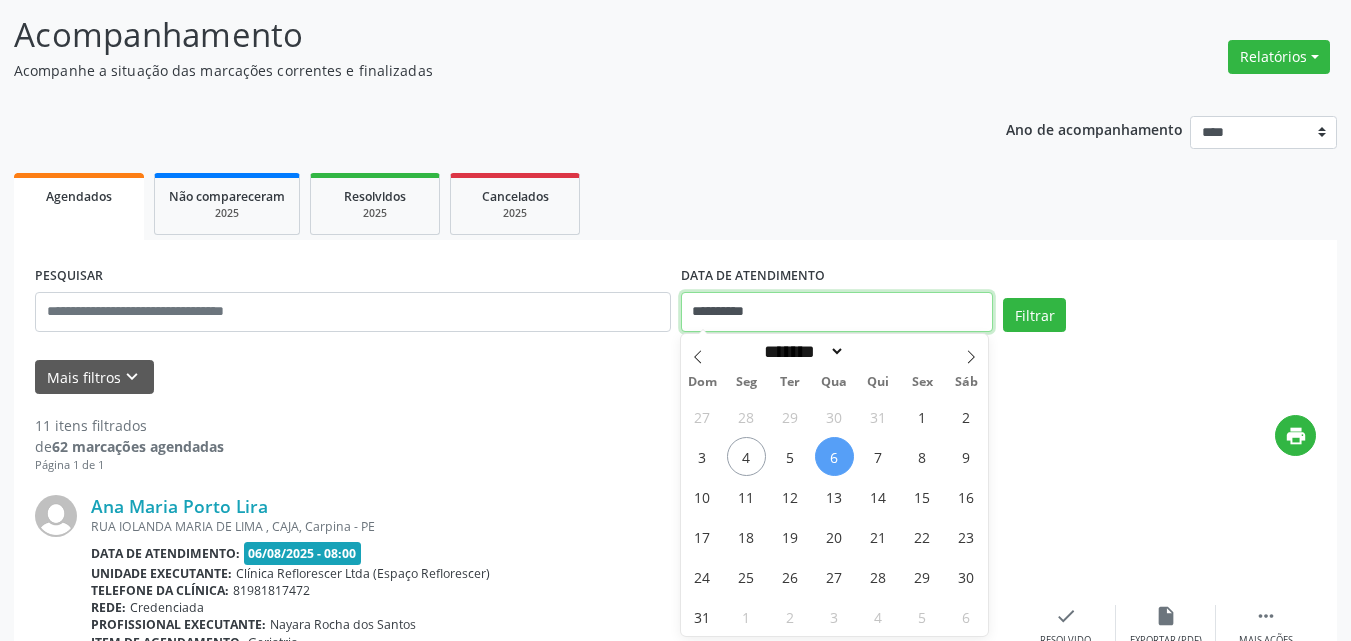 scroll, scrollTop: 501, scrollLeft: 0, axis: vertical 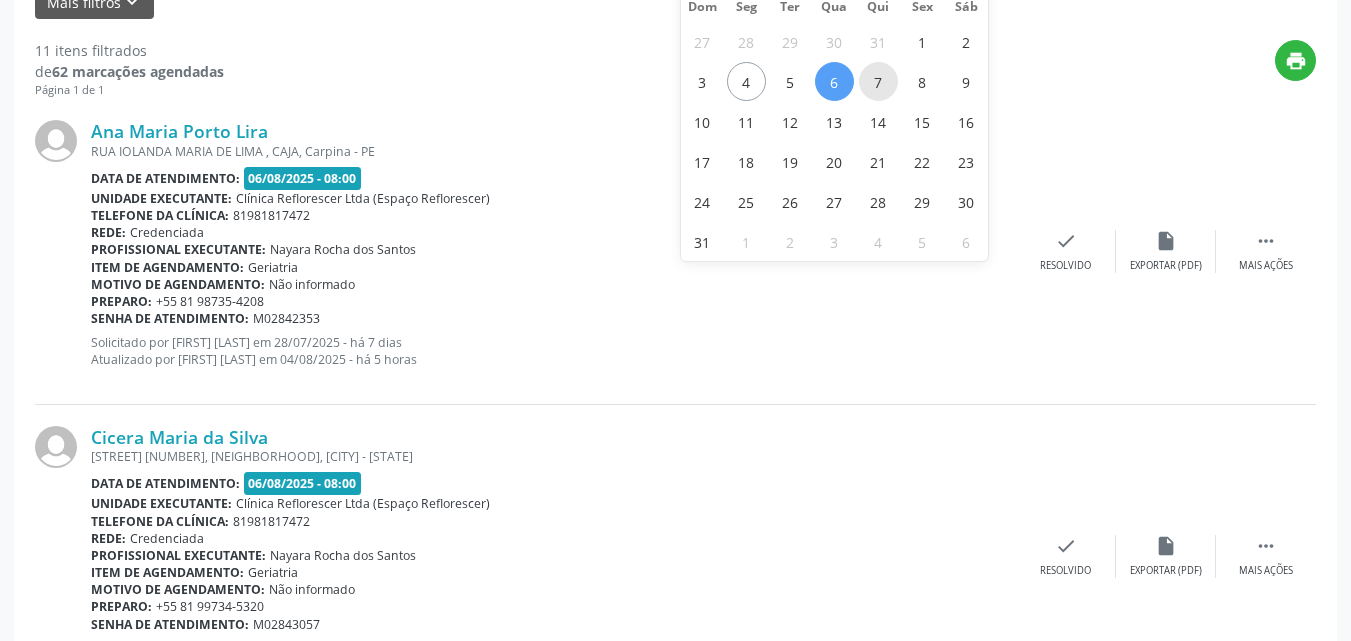 click on "7" at bounding box center (878, 81) 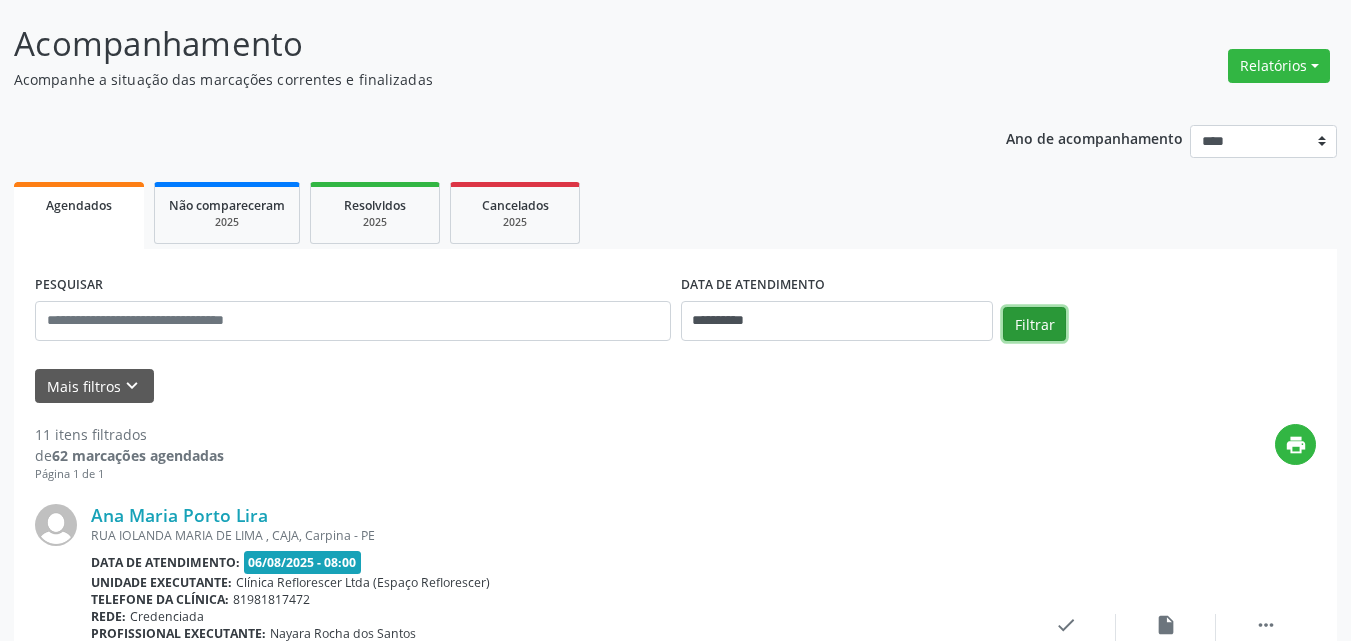 click on "Filtrar" at bounding box center (1034, 324) 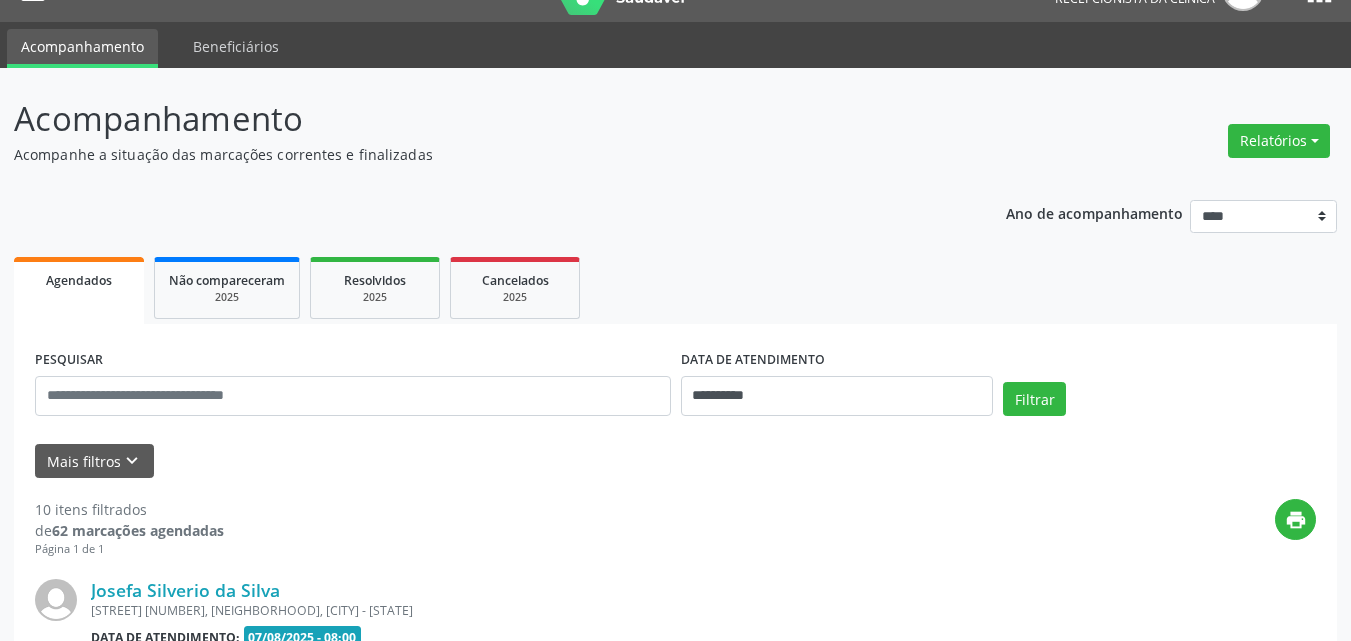 scroll, scrollTop: 117, scrollLeft: 0, axis: vertical 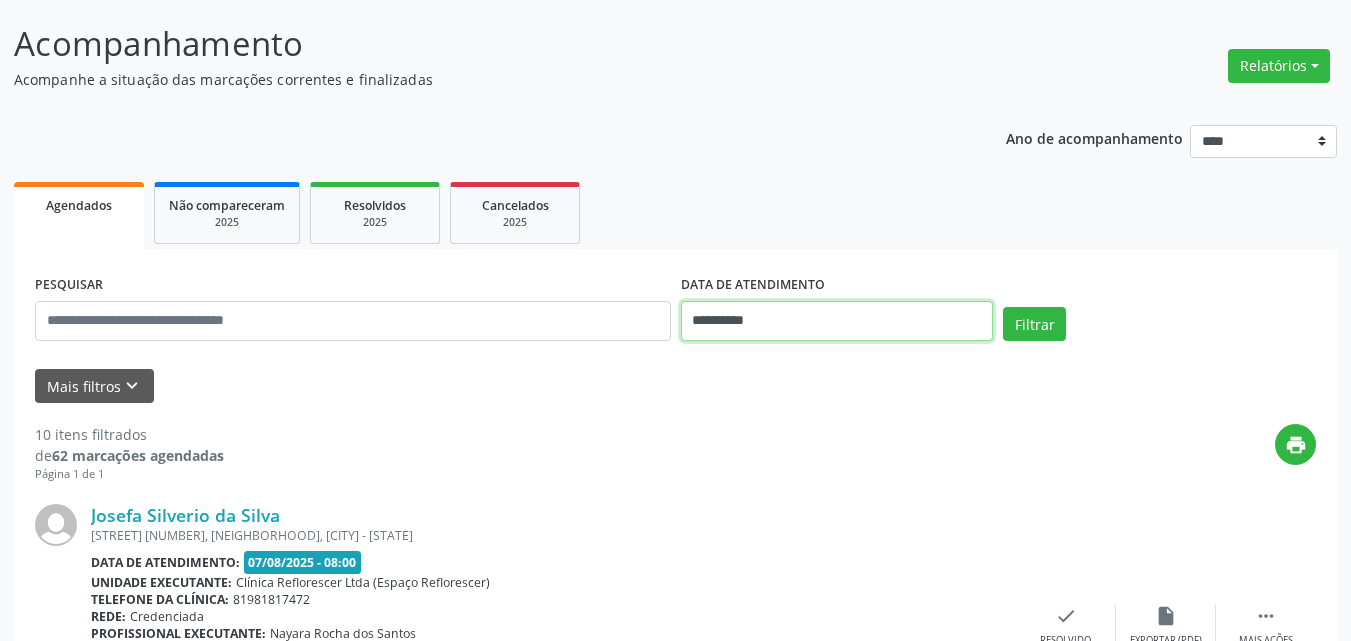 click on "**********" at bounding box center [837, 321] 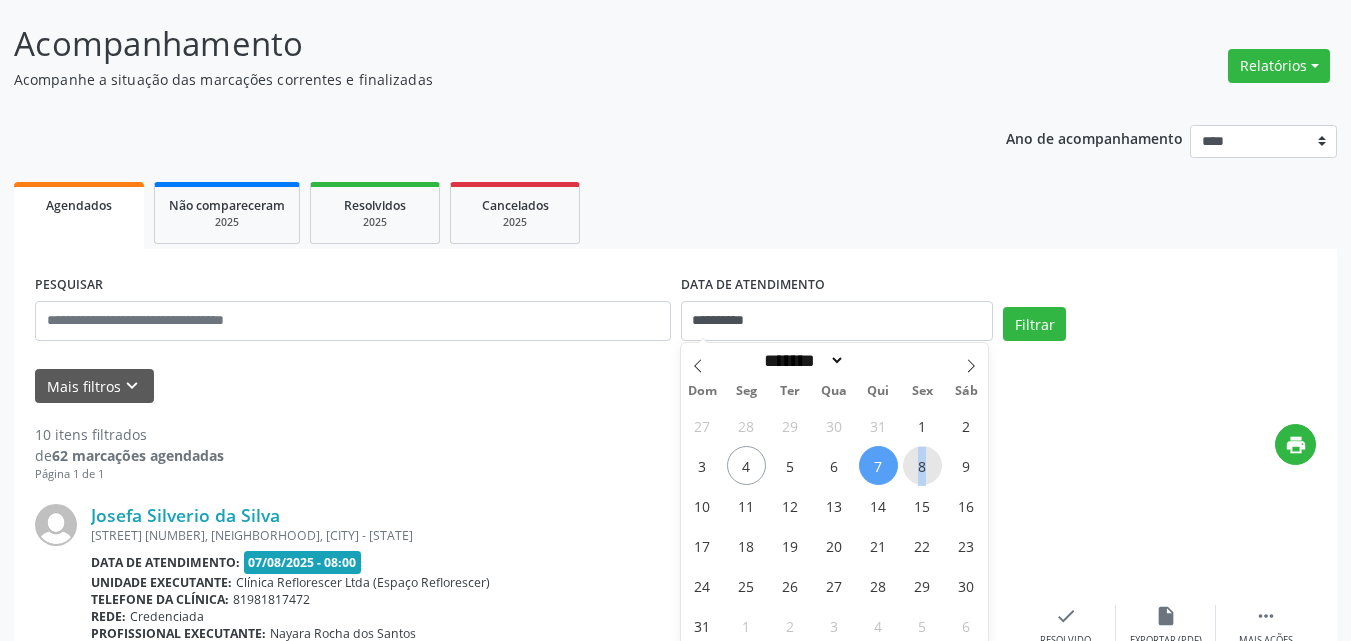 click on "8" at bounding box center (922, 465) 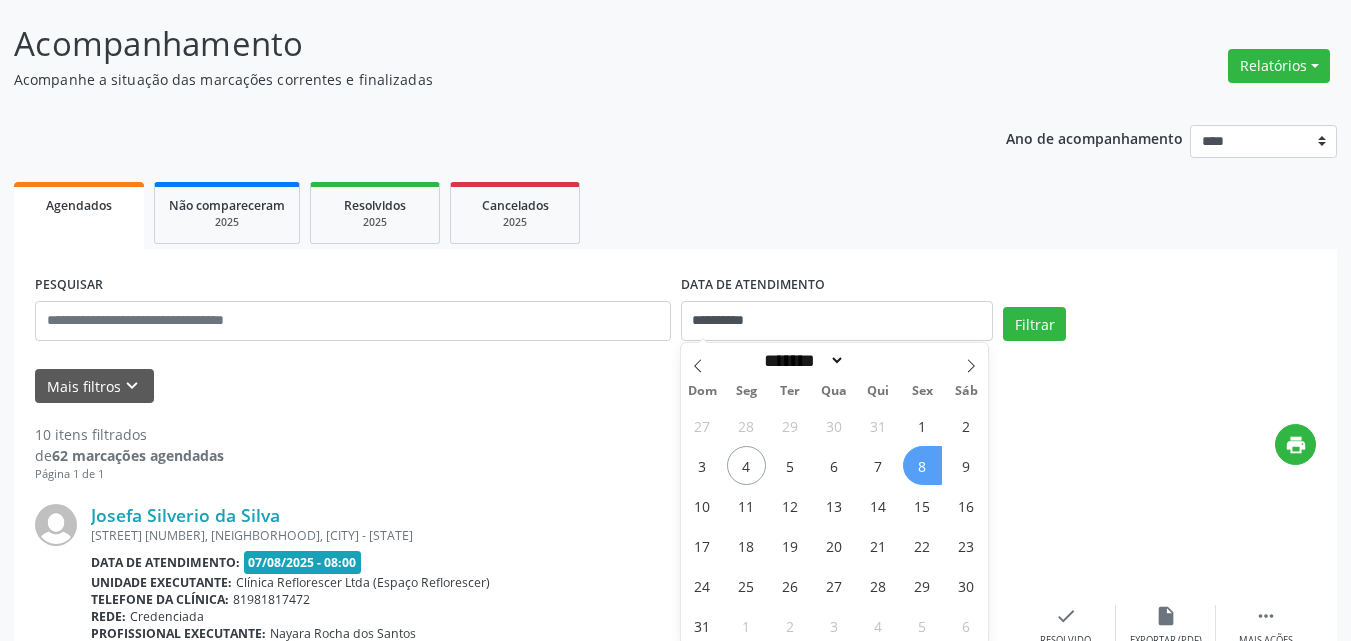 click on "8" at bounding box center [922, 465] 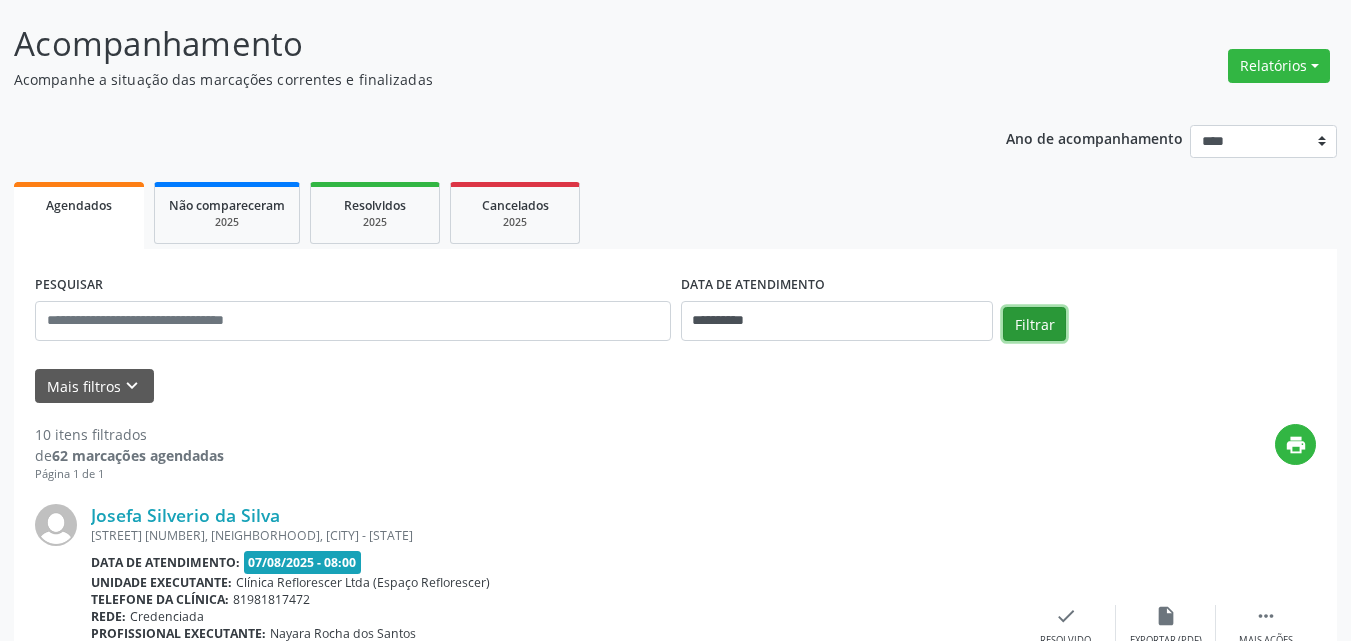 click on "Filtrar" at bounding box center (1034, 324) 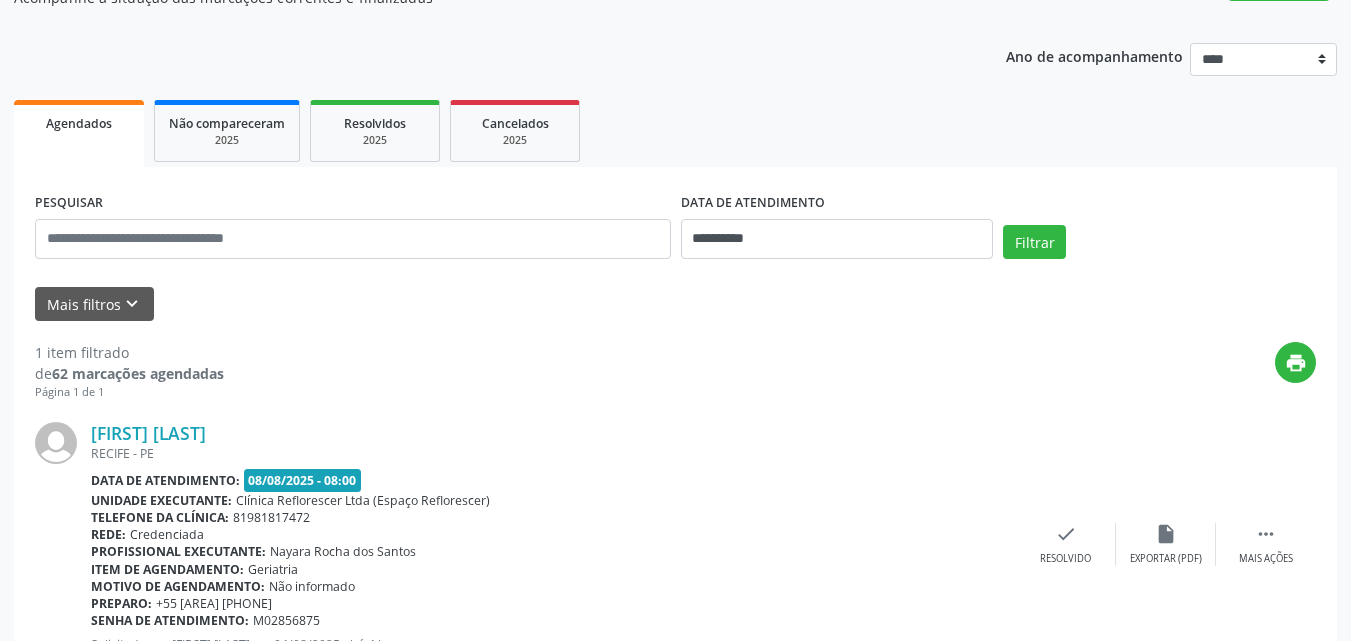 scroll, scrollTop: 281, scrollLeft: 0, axis: vertical 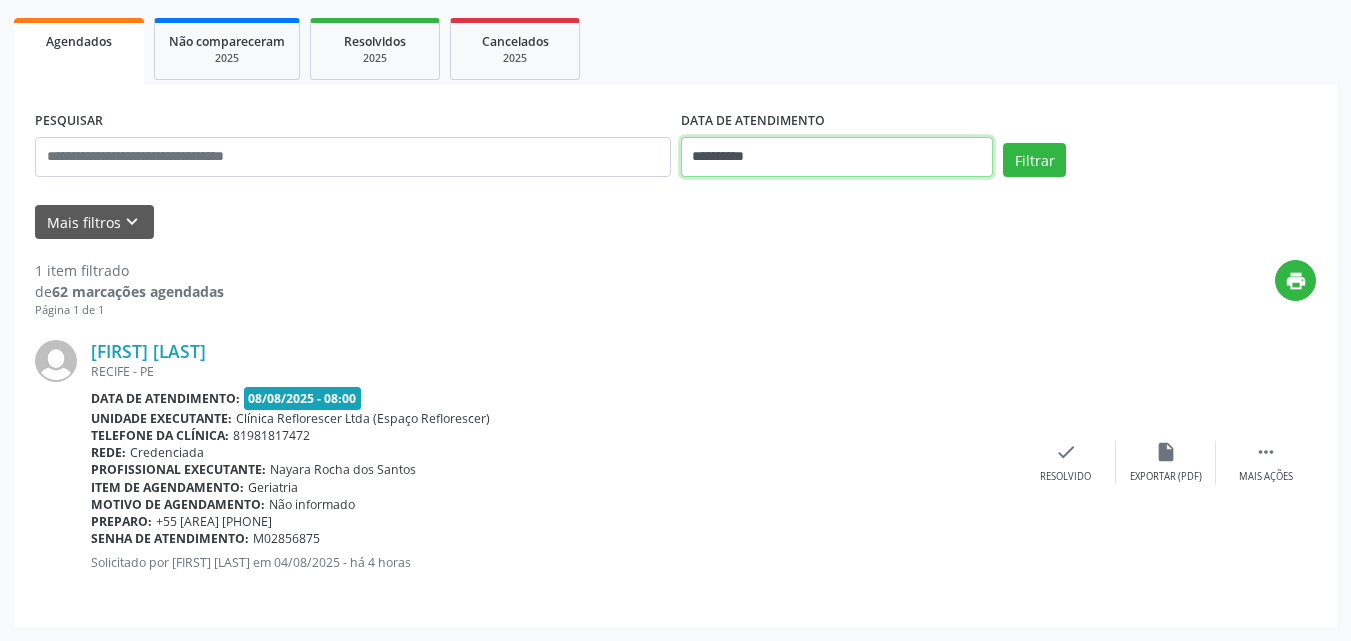 click on "**********" at bounding box center (837, 157) 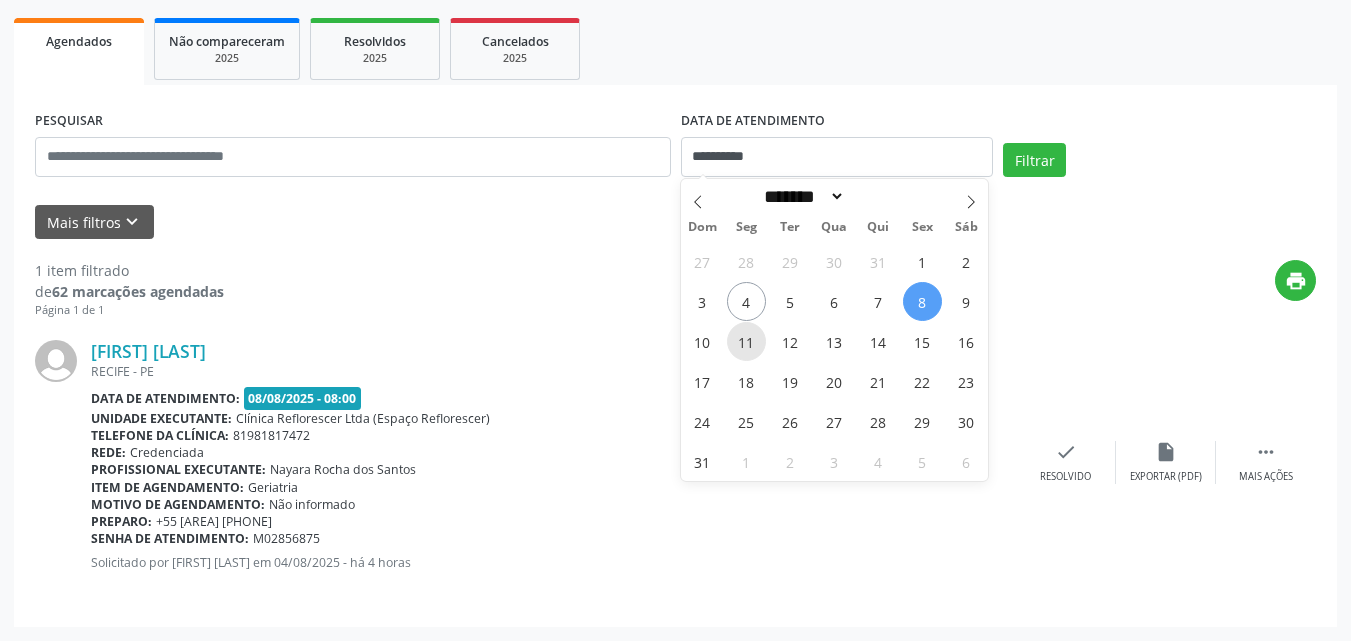 click on "11" at bounding box center [746, 341] 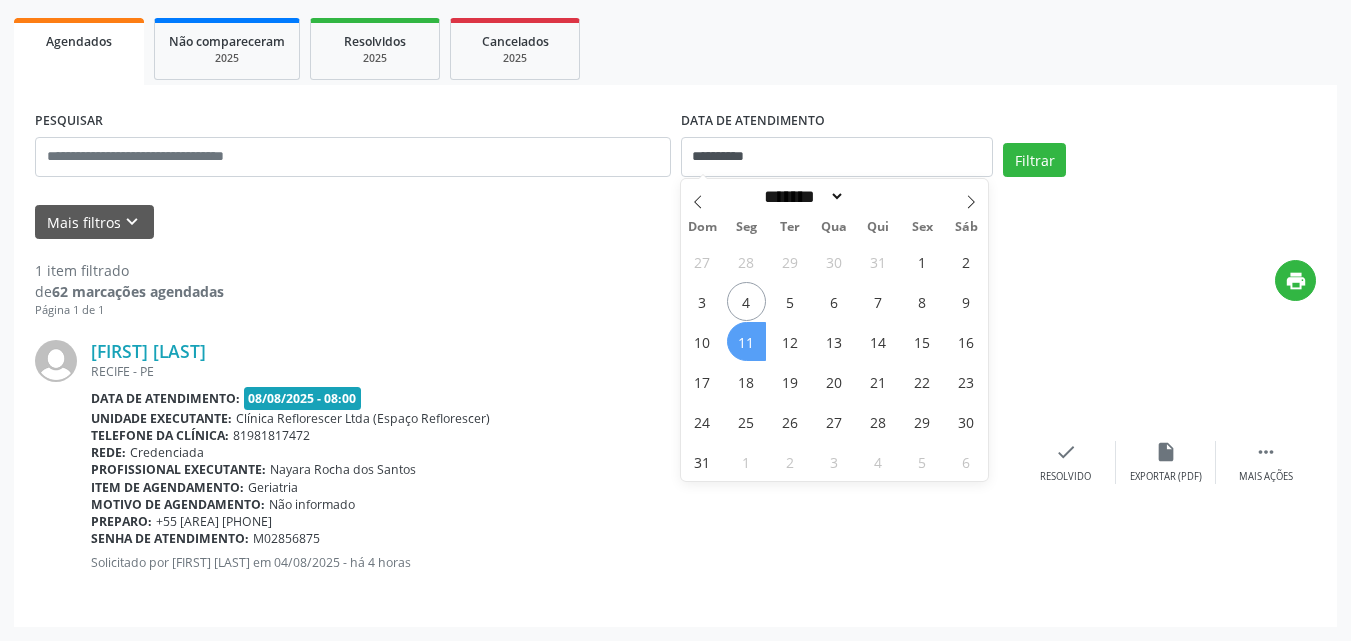 click on "11" at bounding box center (746, 341) 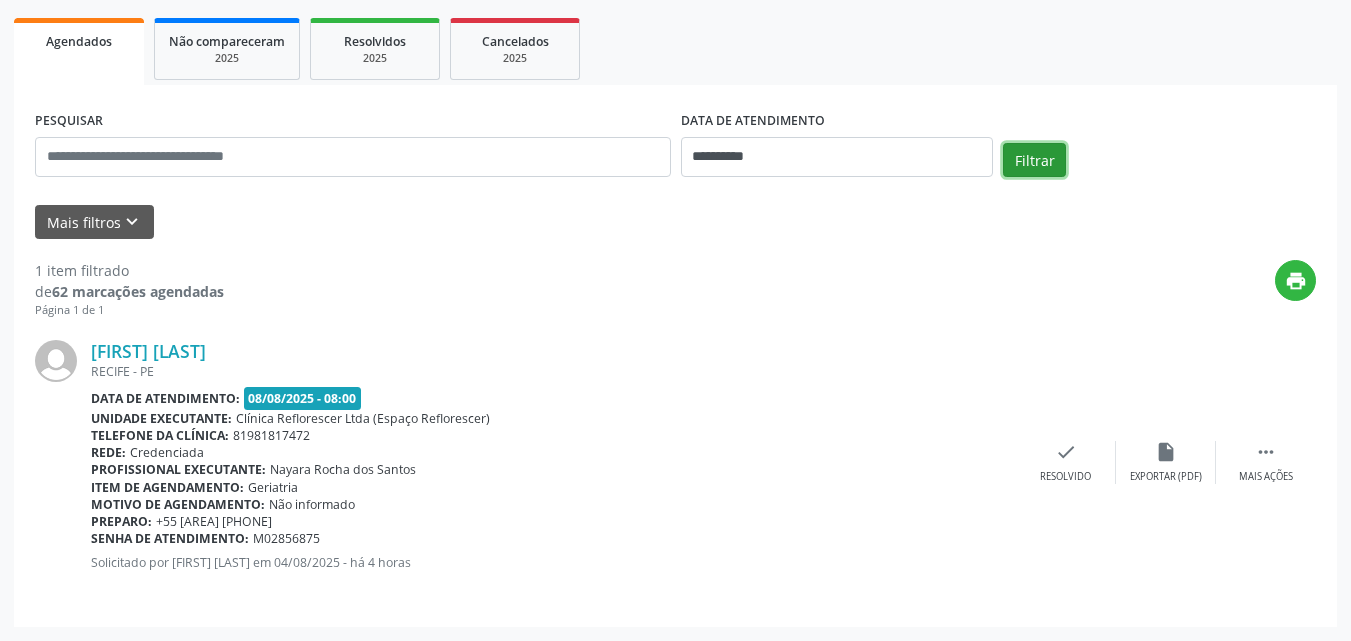 click on "Filtrar" at bounding box center (1034, 160) 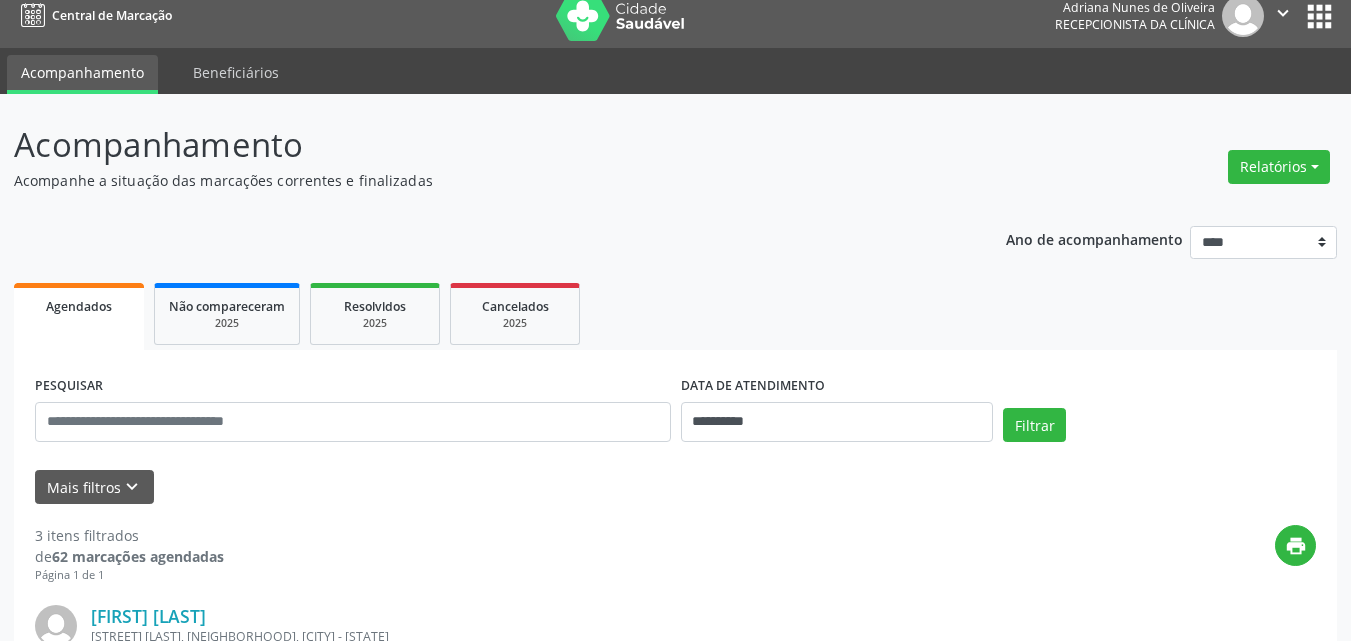 scroll, scrollTop: 0, scrollLeft: 0, axis: both 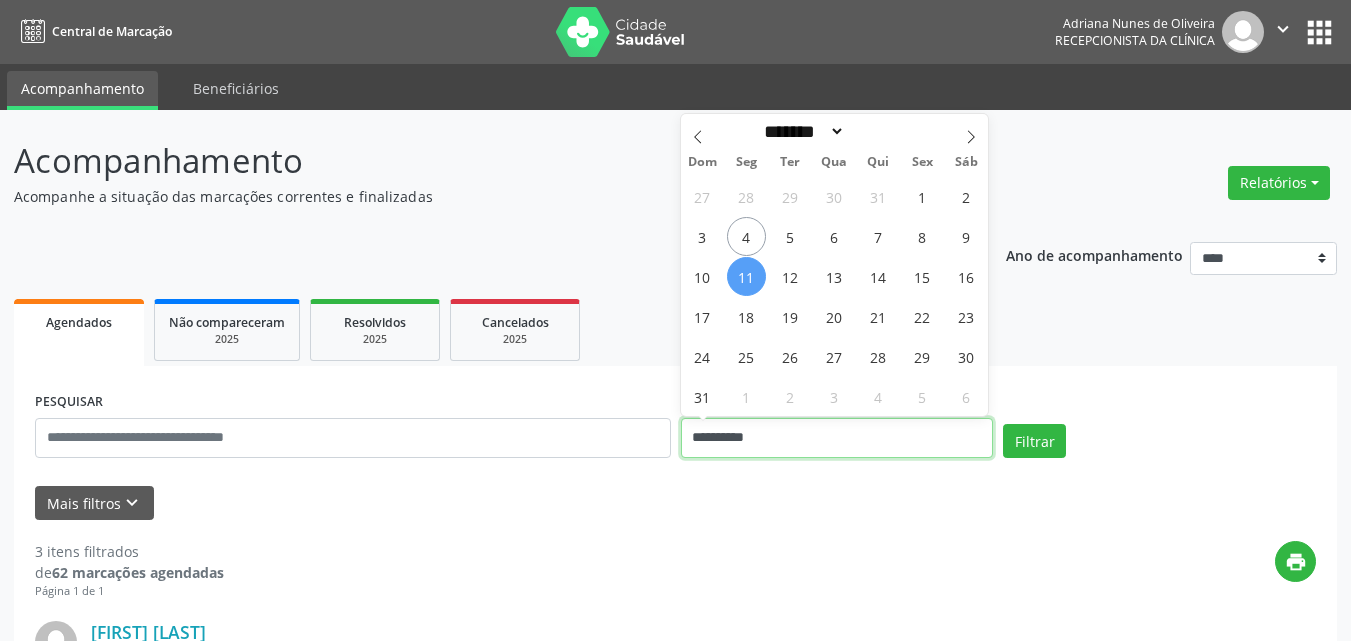click on "**********" at bounding box center [837, 438] 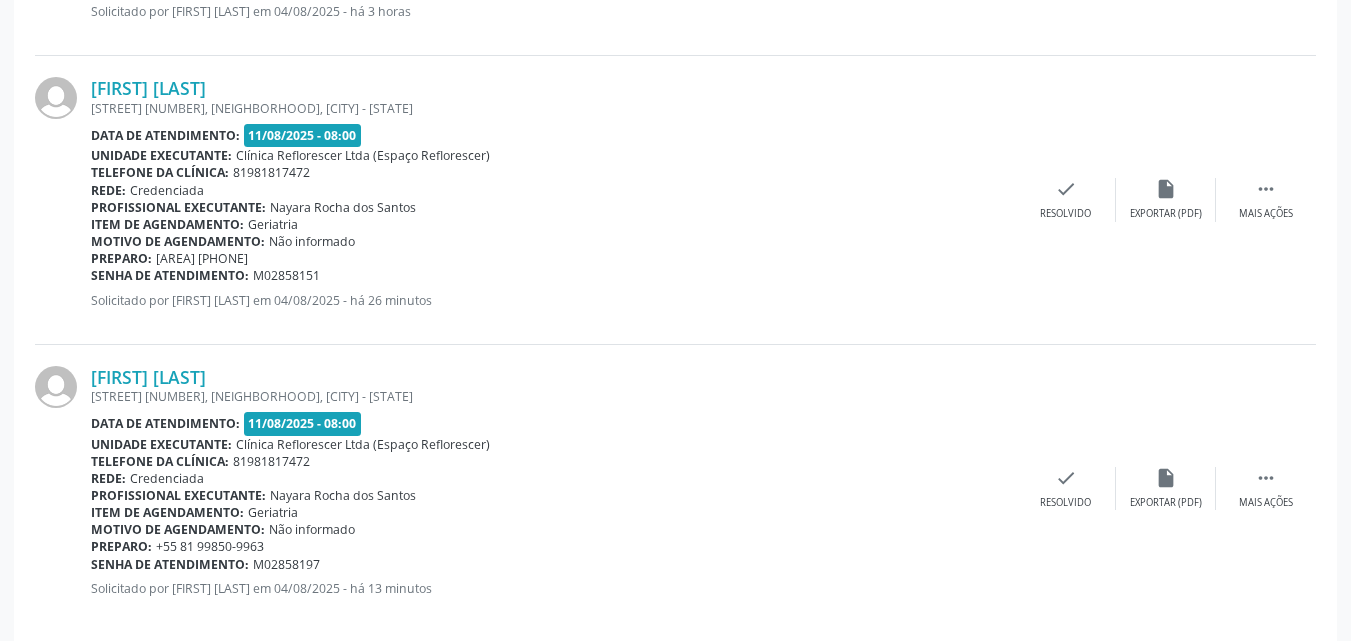 scroll, scrollTop: 858, scrollLeft: 0, axis: vertical 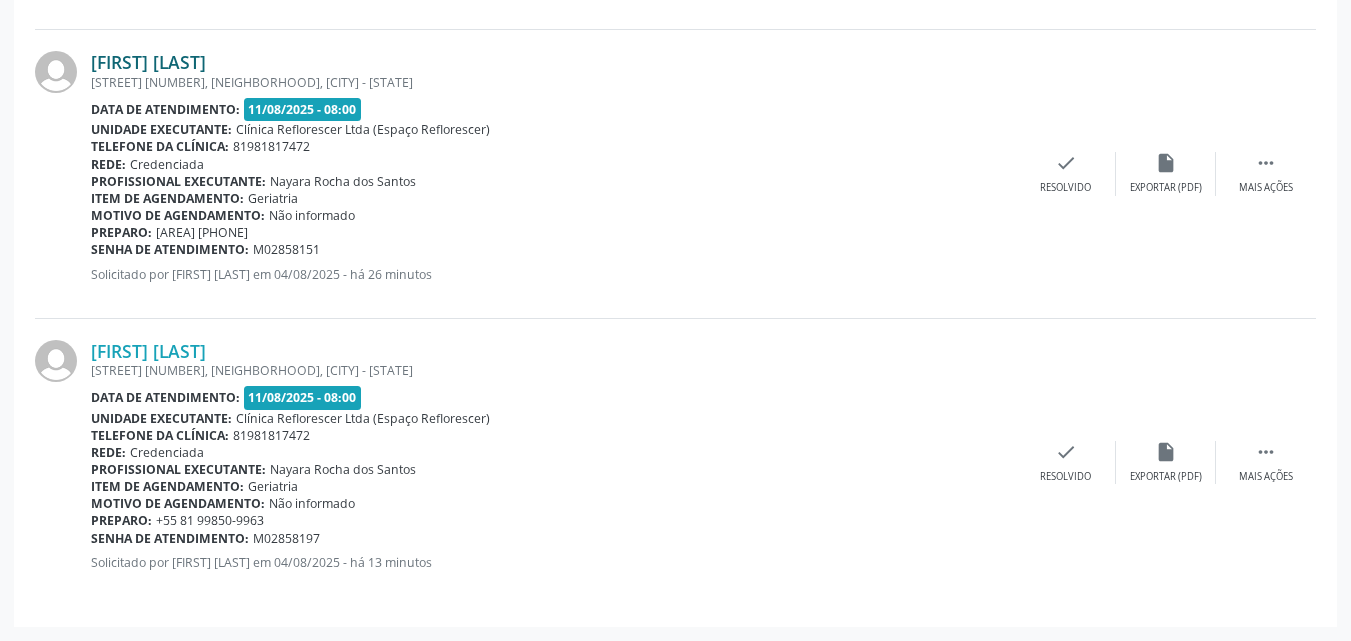 click on "Iraci Alves da Silva" at bounding box center [148, 62] 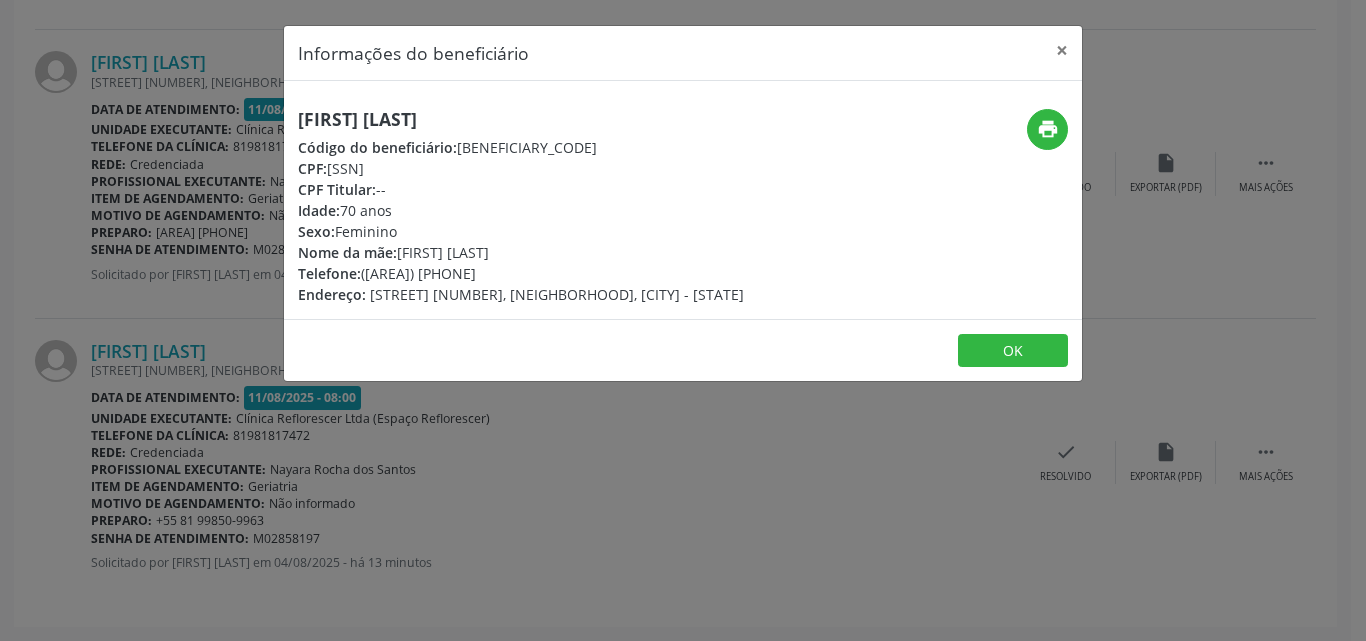 drag, startPoint x: 299, startPoint y: 115, endPoint x: 522, endPoint y: 113, distance: 223.00897 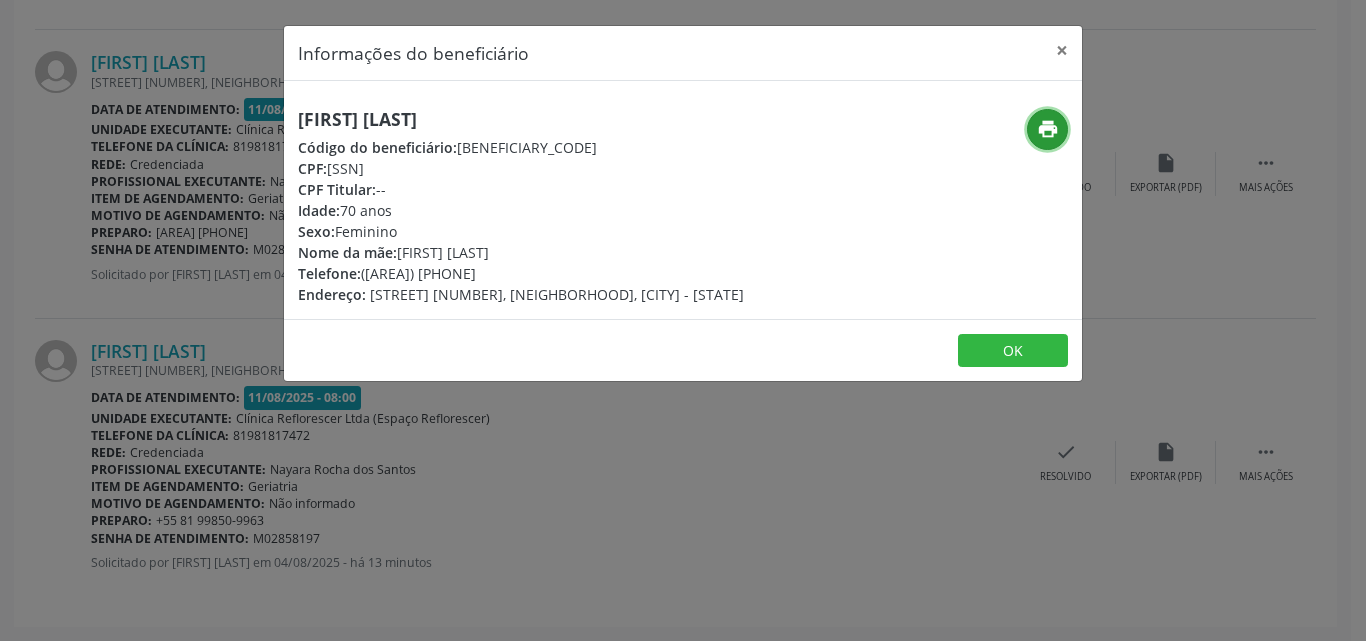 click on "print" at bounding box center (1048, 129) 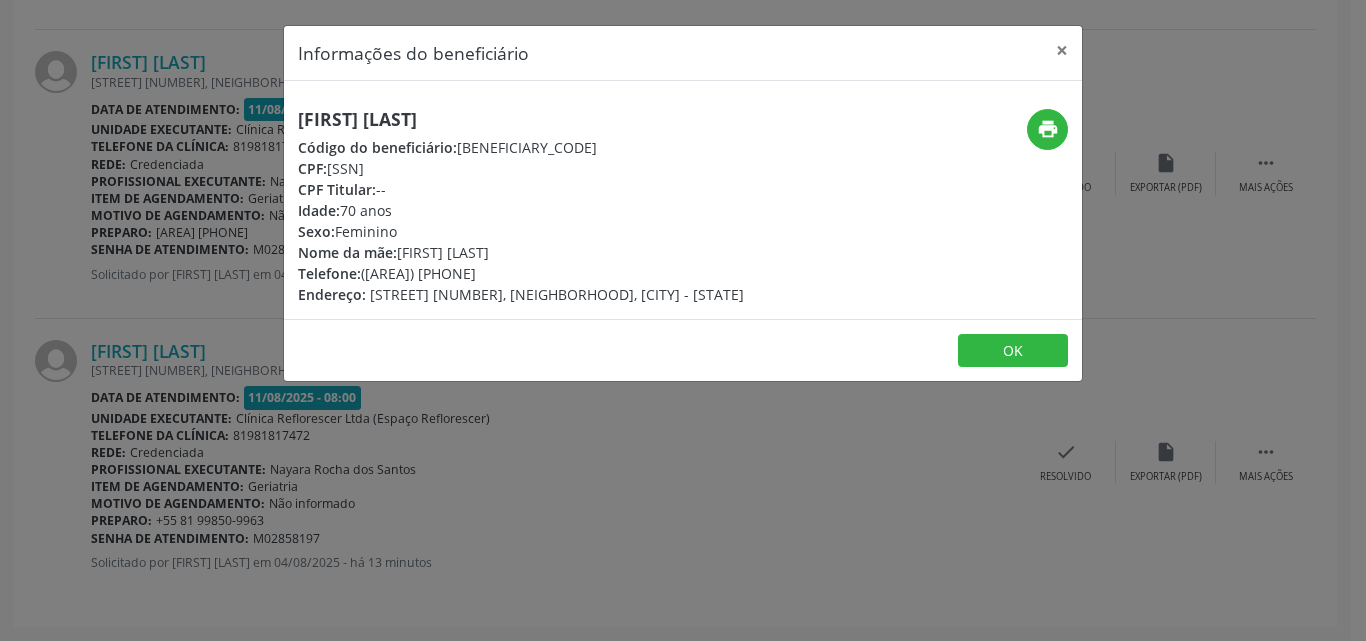 drag, startPoint x: 324, startPoint y: 171, endPoint x: 441, endPoint y: 176, distance: 117.10679 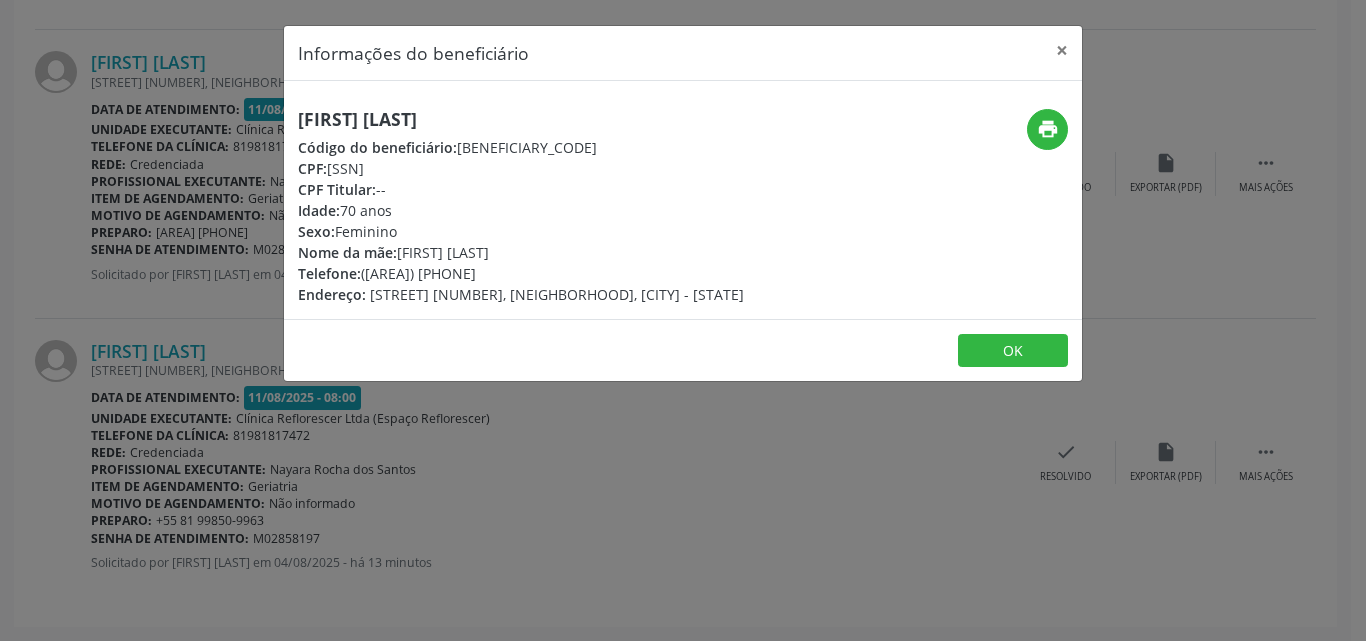 drag, startPoint x: 365, startPoint y: 272, endPoint x: 498, endPoint y: 272, distance: 133 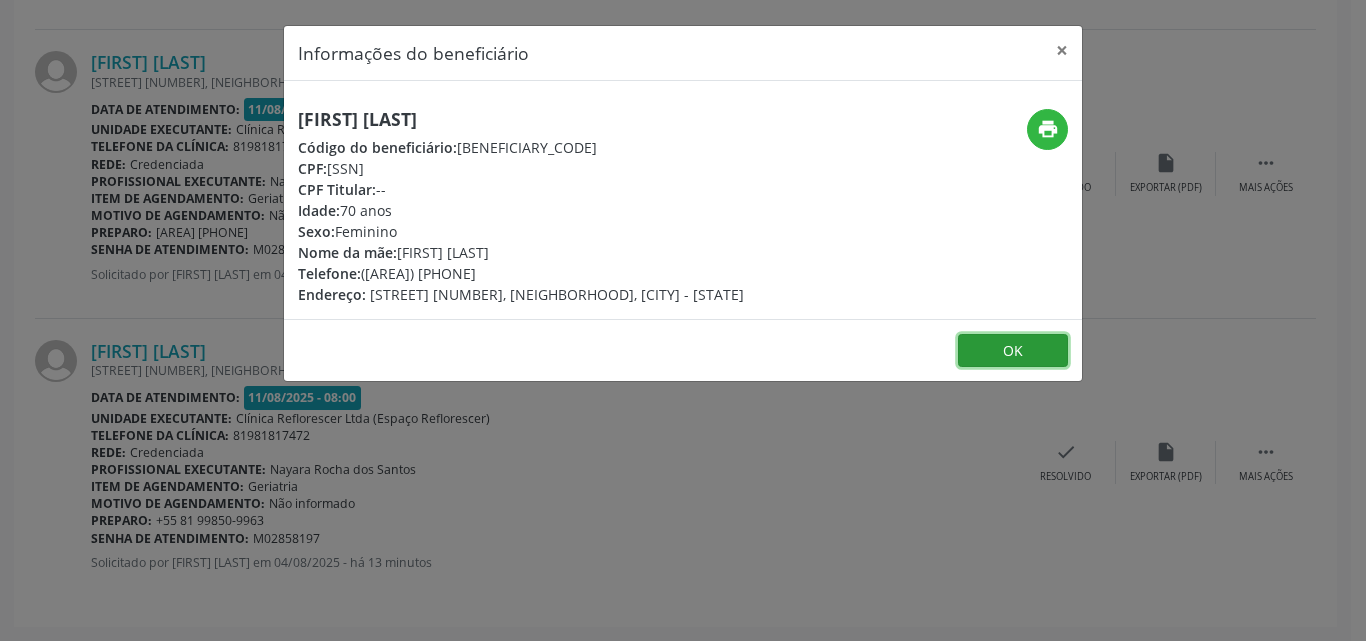 click on "OK" at bounding box center (1013, 351) 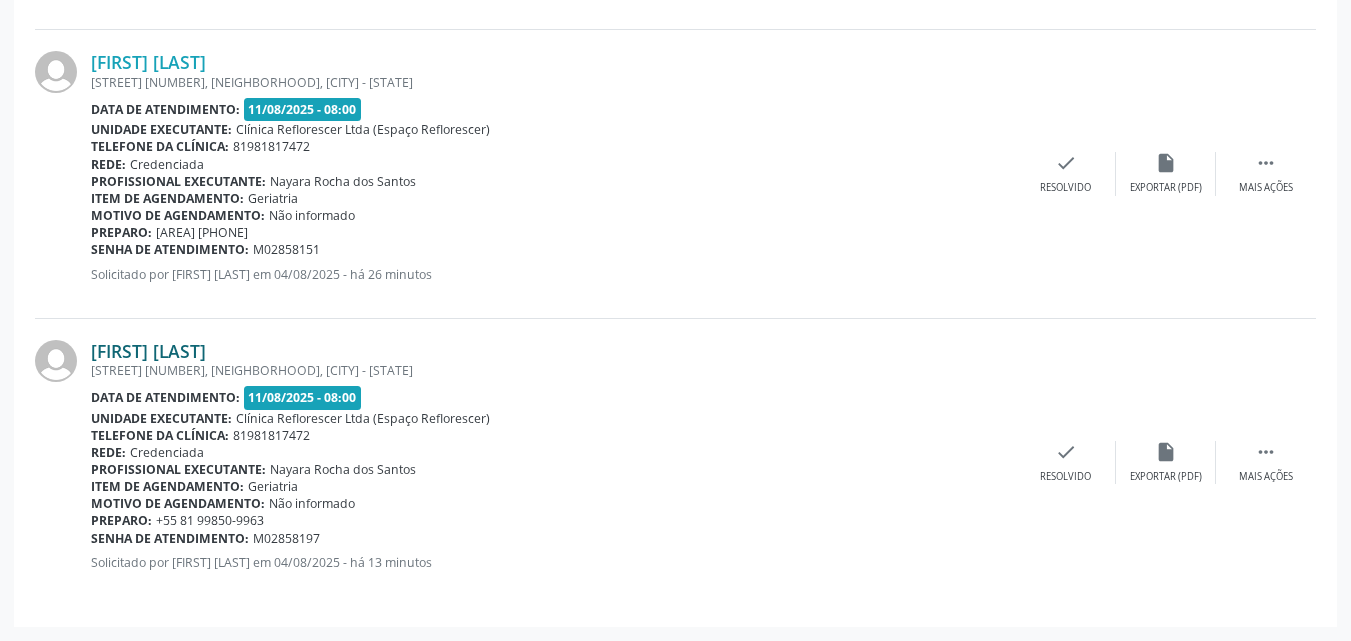 click on "Ivanete Alves da Silva" at bounding box center [148, 351] 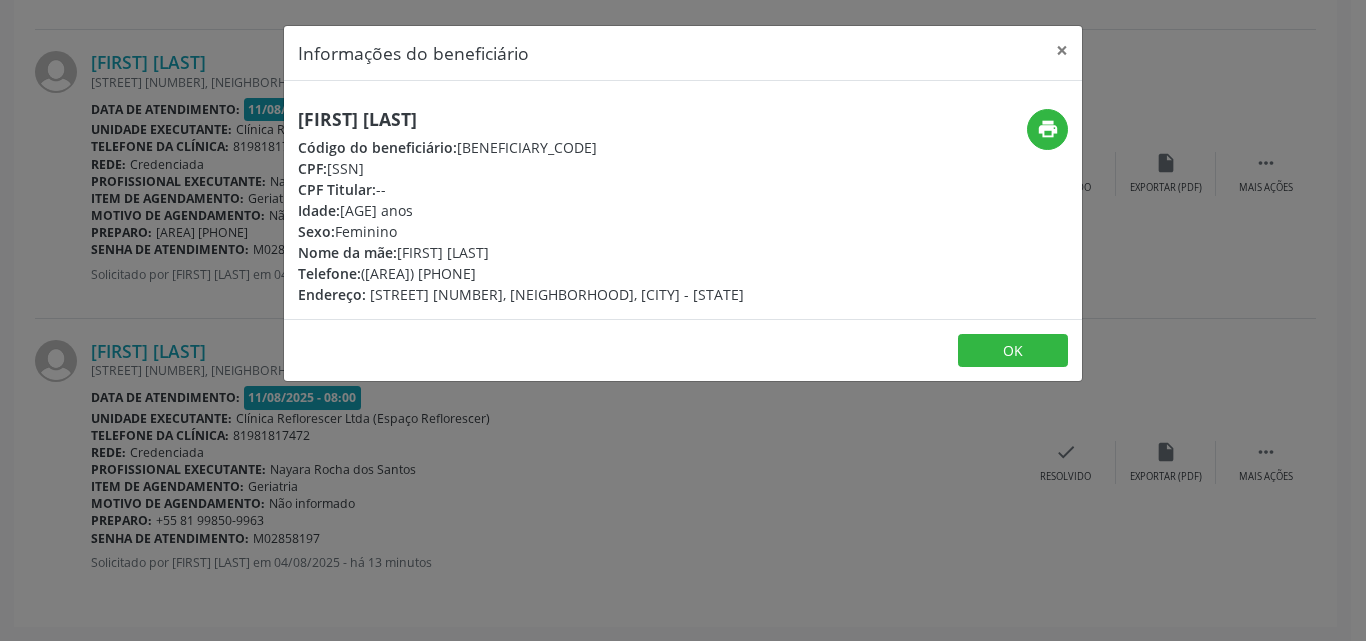 drag, startPoint x: 298, startPoint y: 117, endPoint x: 530, endPoint y: 116, distance: 232.00215 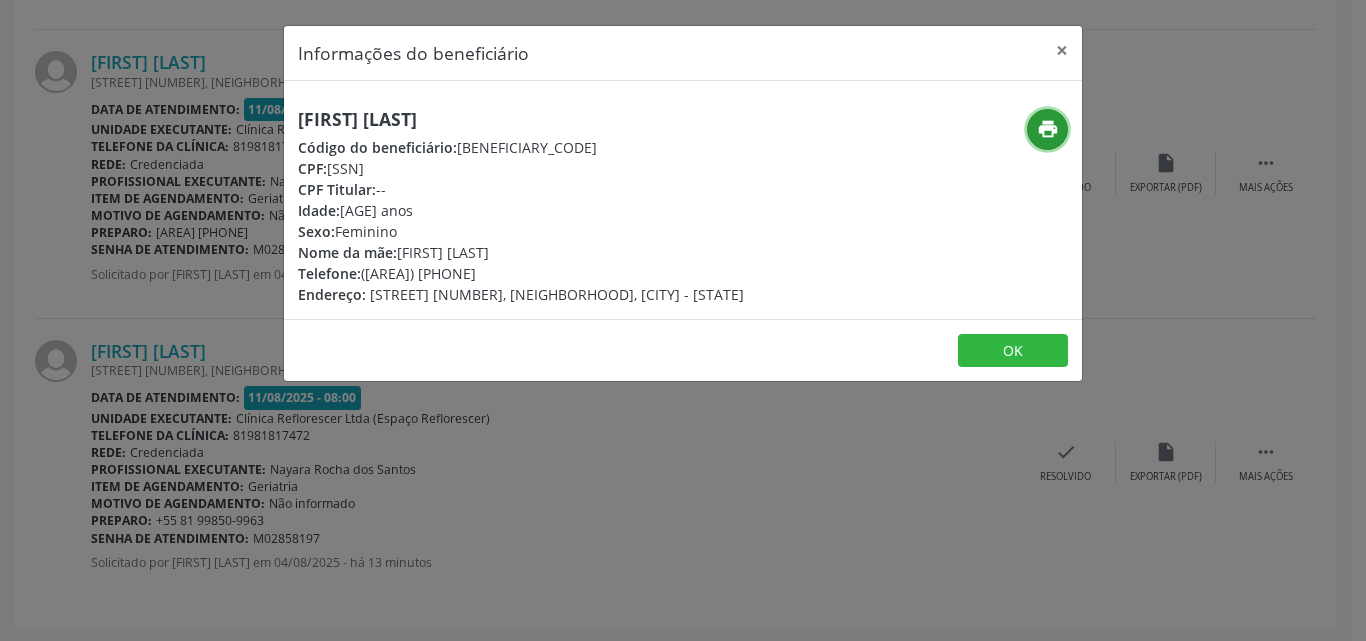 click on "print" at bounding box center [1047, 129] 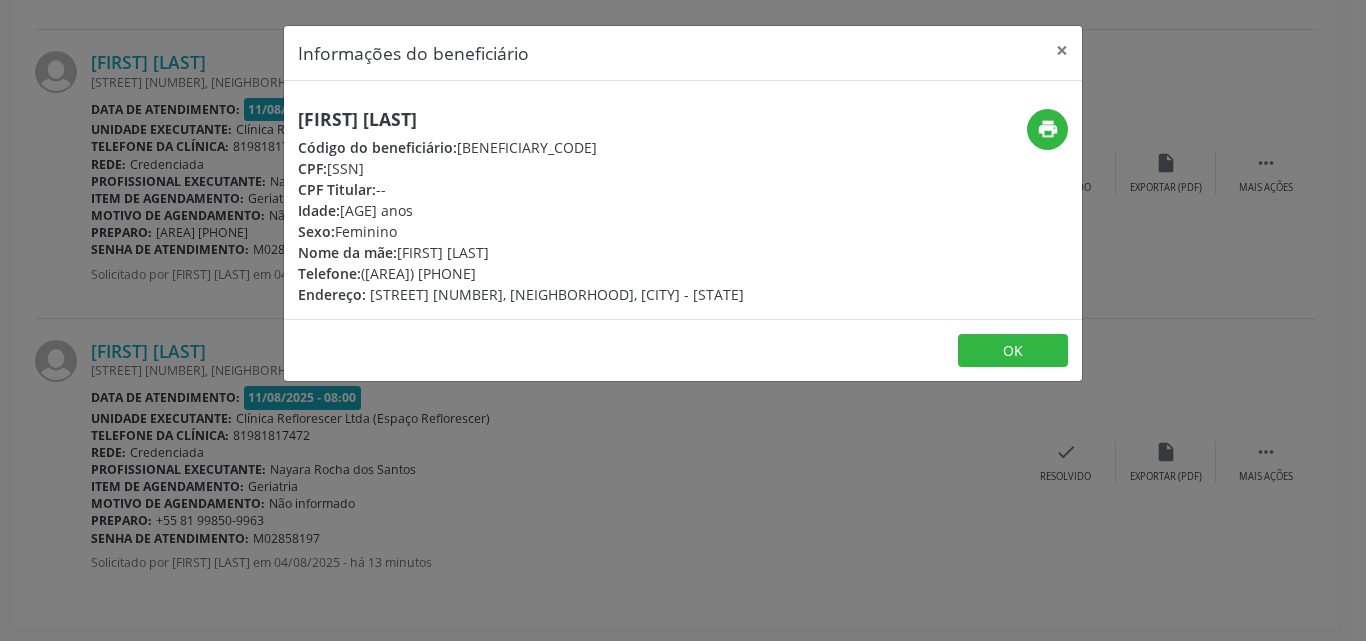drag, startPoint x: 330, startPoint y: 169, endPoint x: 442, endPoint y: 166, distance: 112.04017 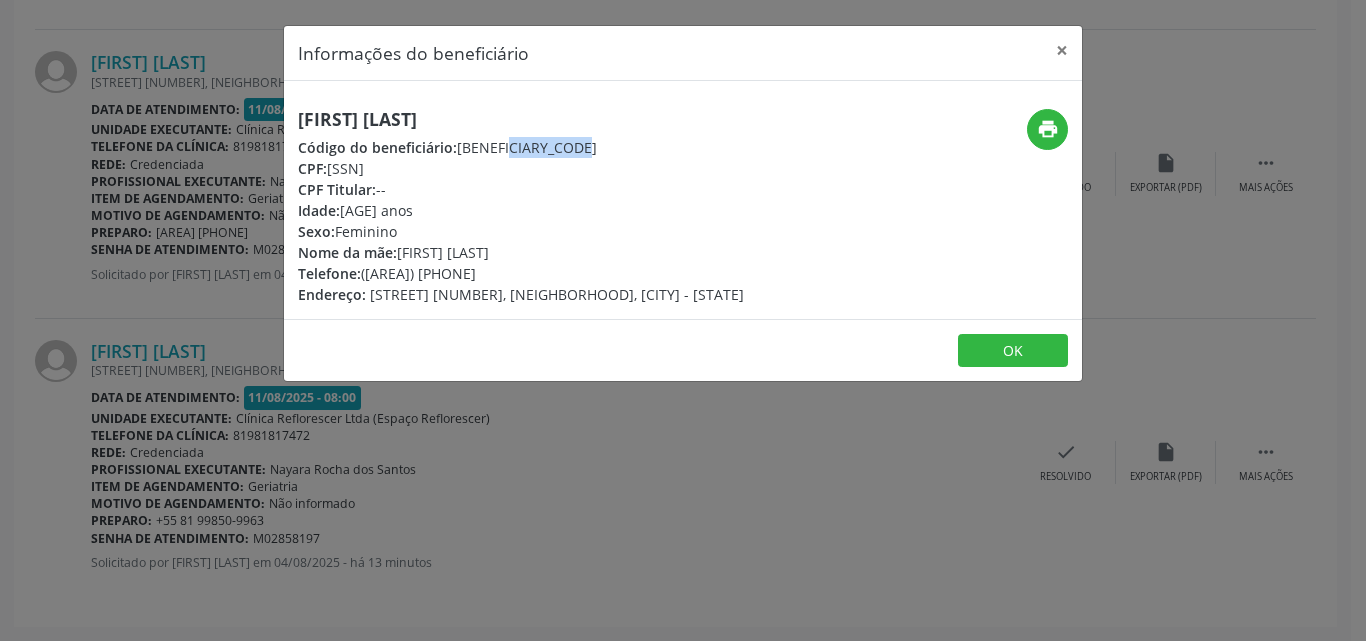 drag, startPoint x: 457, startPoint y: 142, endPoint x: 573, endPoint y: 142, distance: 116 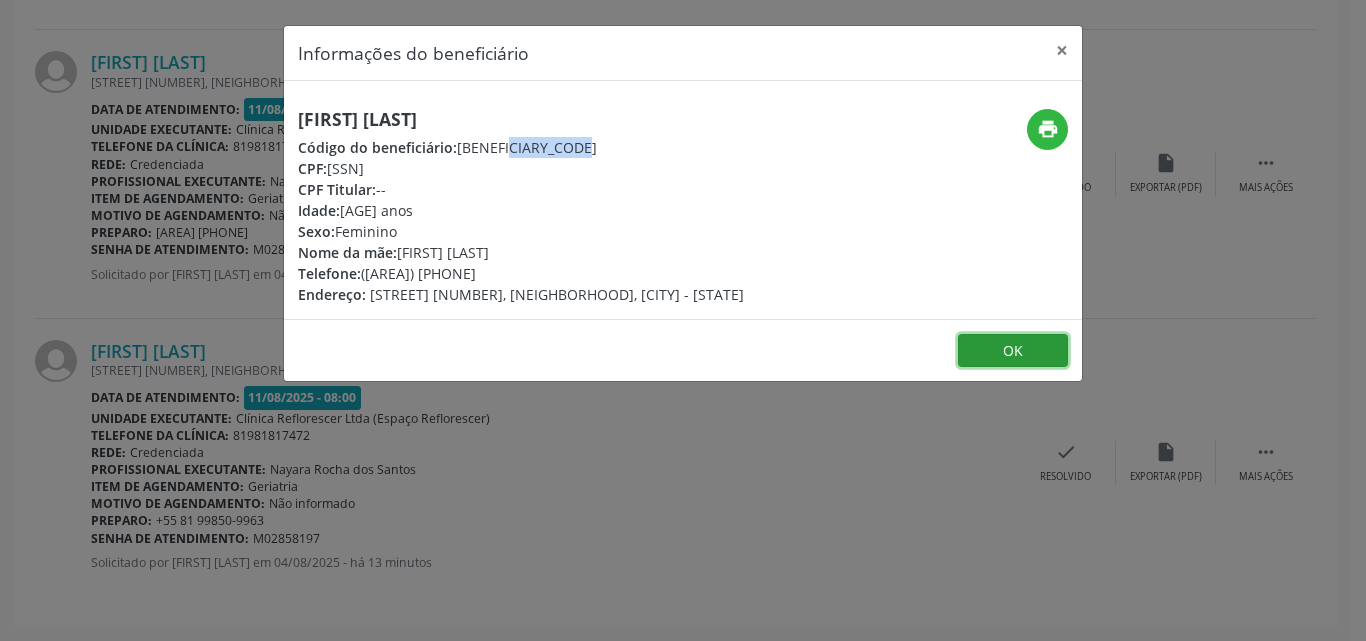 drag, startPoint x: 1021, startPoint y: 363, endPoint x: 1009, endPoint y: 358, distance: 13 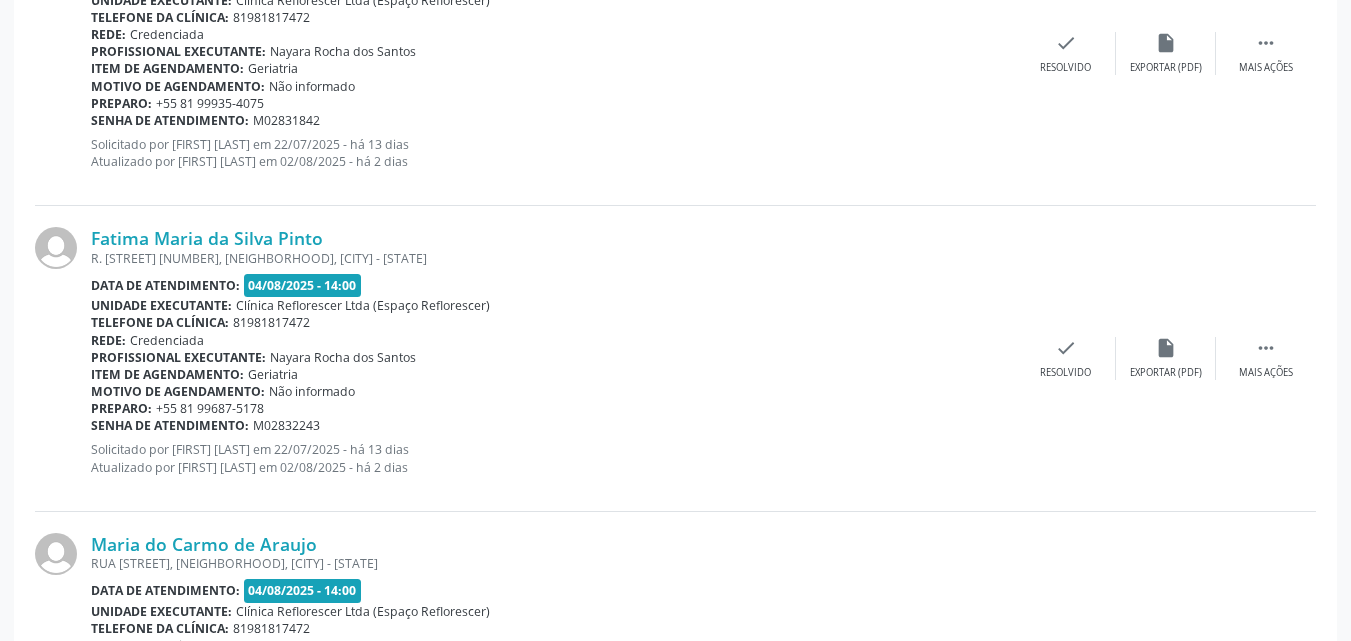scroll, scrollTop: 1321, scrollLeft: 0, axis: vertical 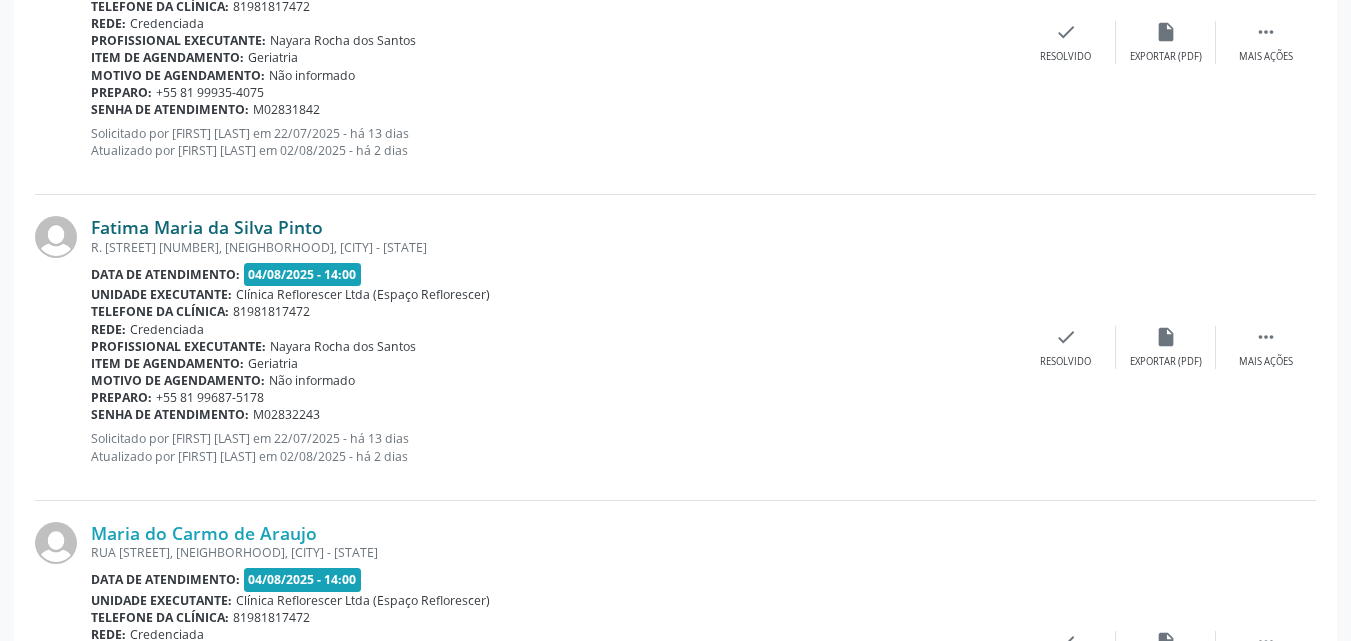 click on "Fatima Maria da Silva Pinto" at bounding box center (207, 227) 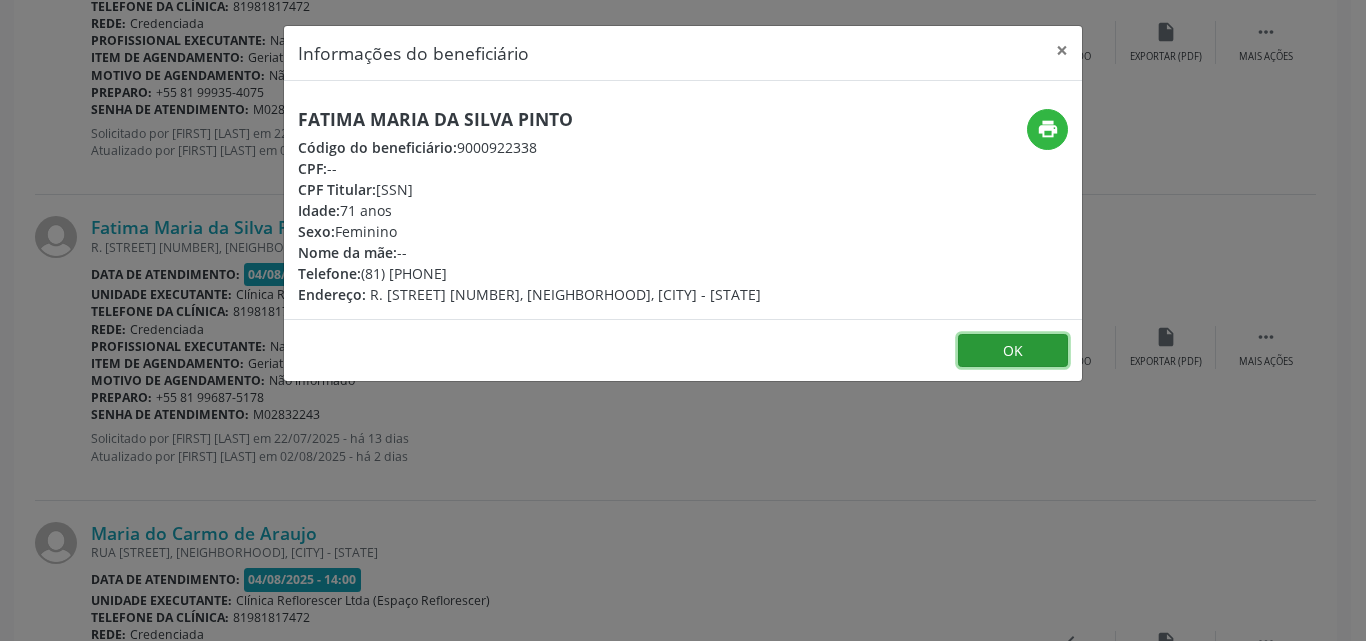 click on "OK" at bounding box center (1013, 351) 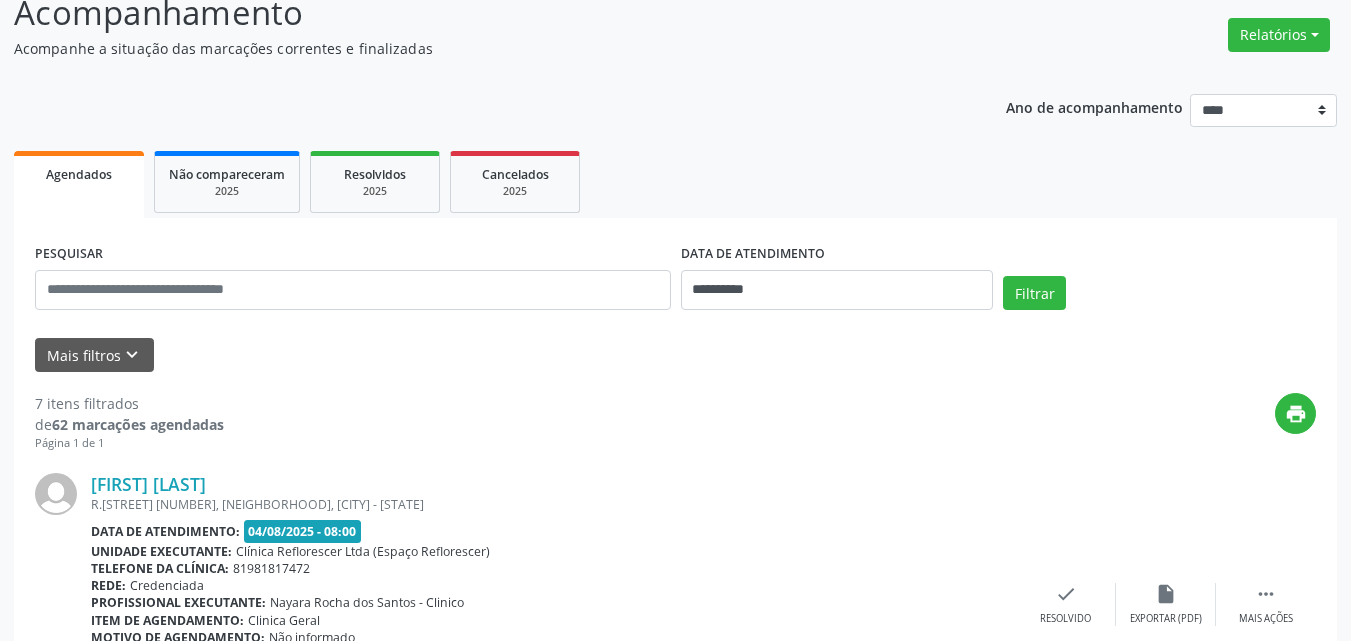 scroll, scrollTop: 121, scrollLeft: 0, axis: vertical 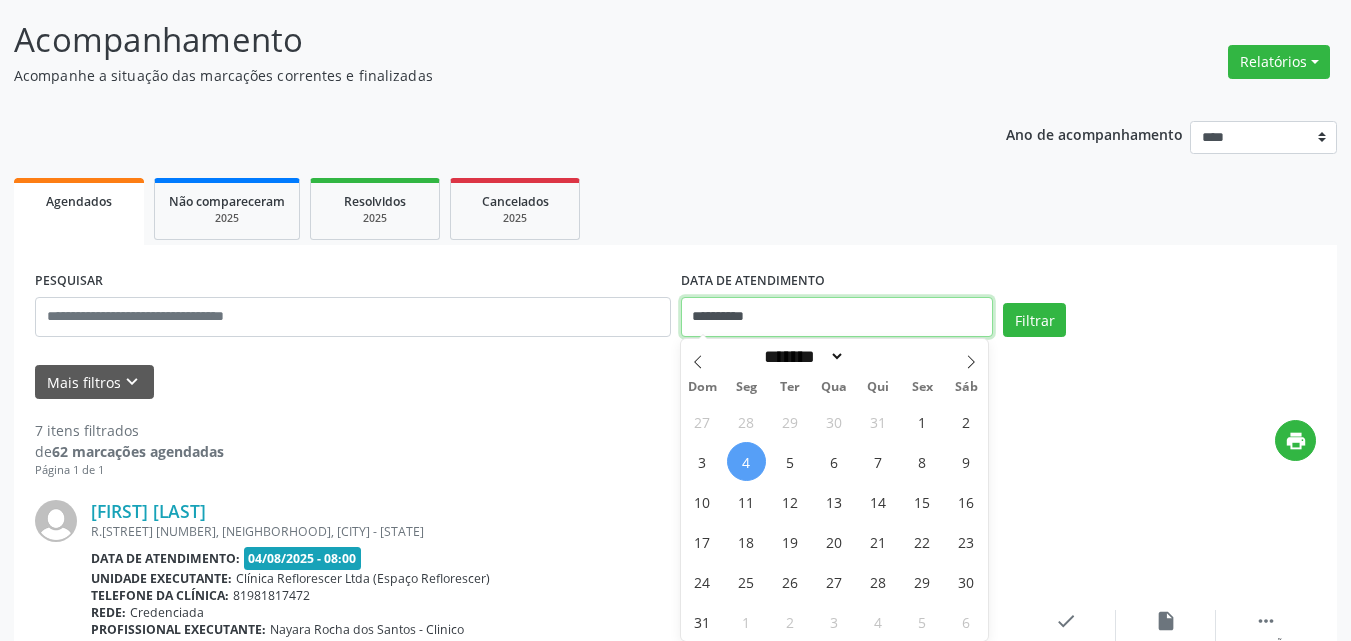 click on "**********" at bounding box center (837, 317) 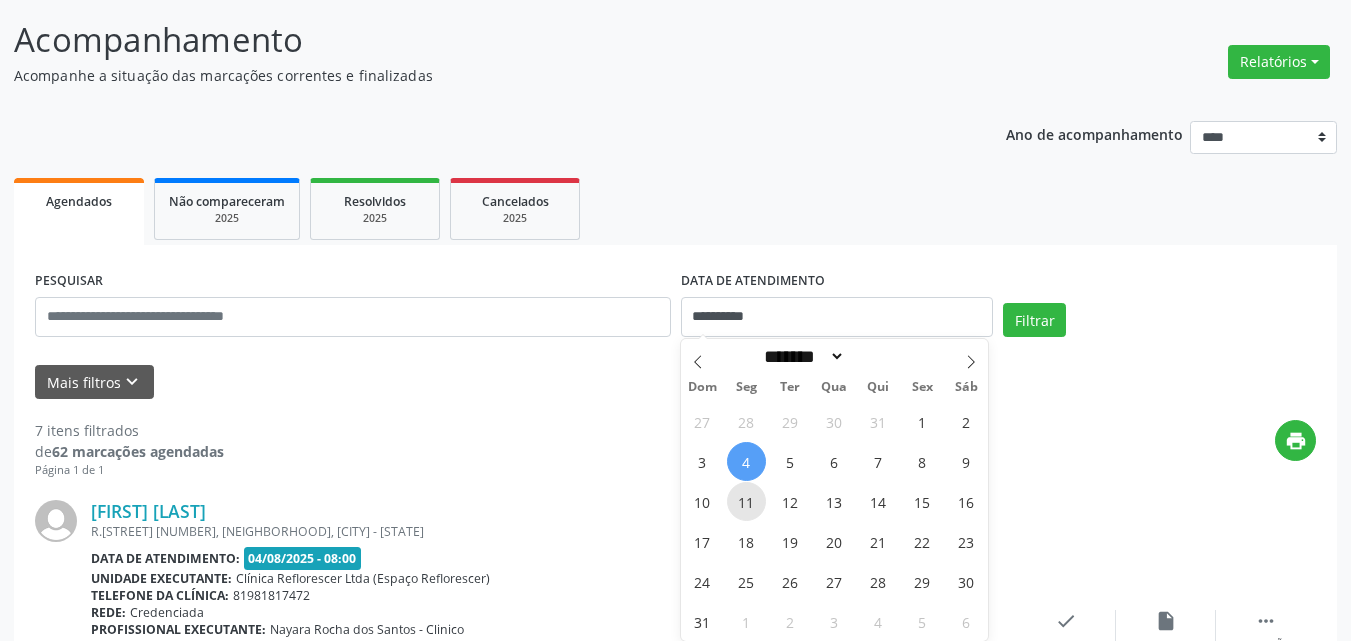 click on "11" at bounding box center [746, 501] 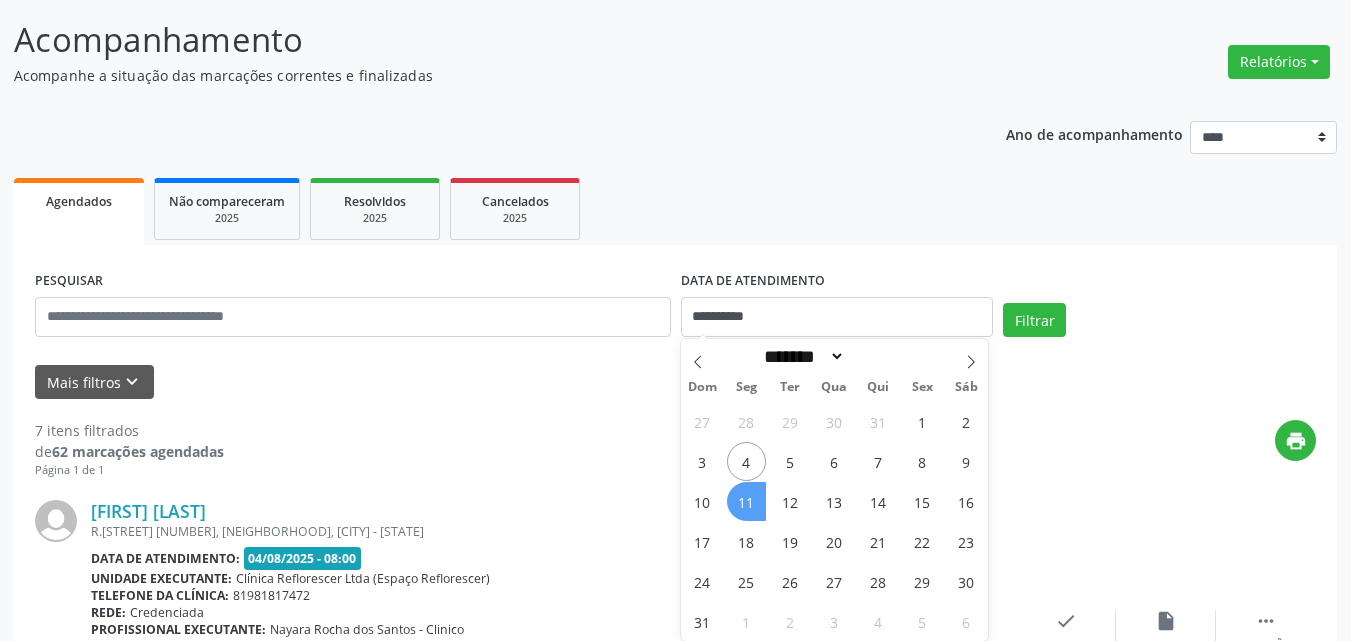 click on "11" at bounding box center [746, 501] 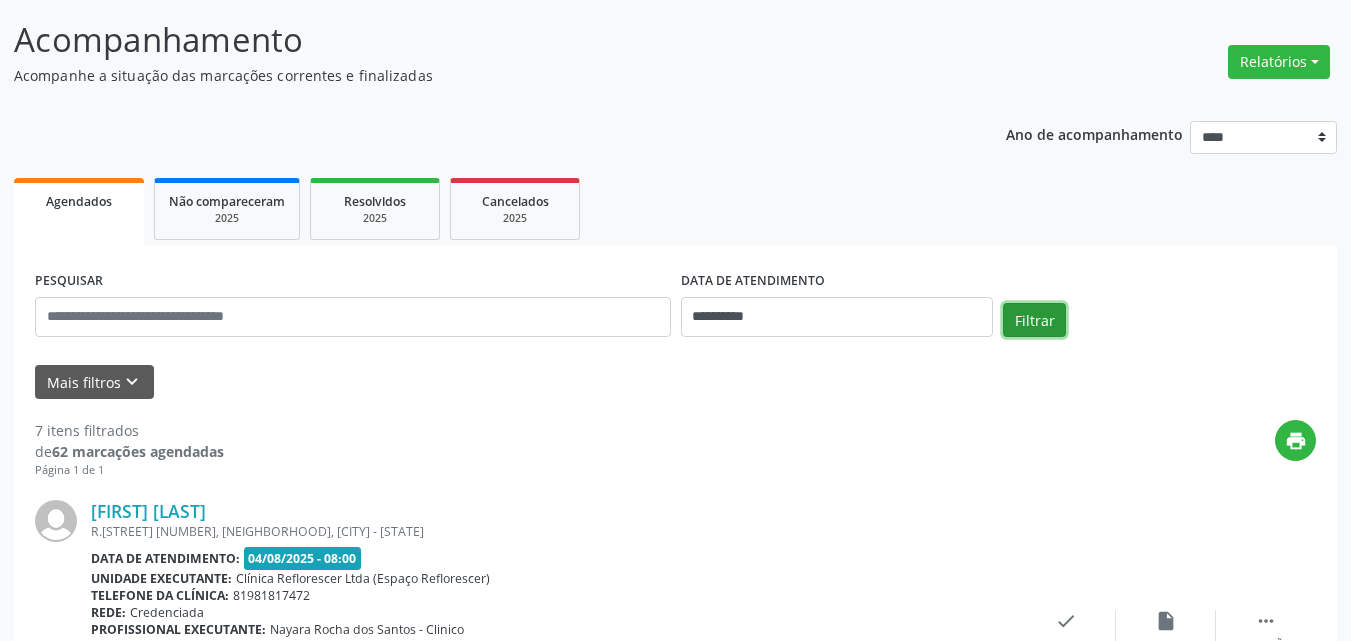 click on "Filtrar" at bounding box center (1034, 320) 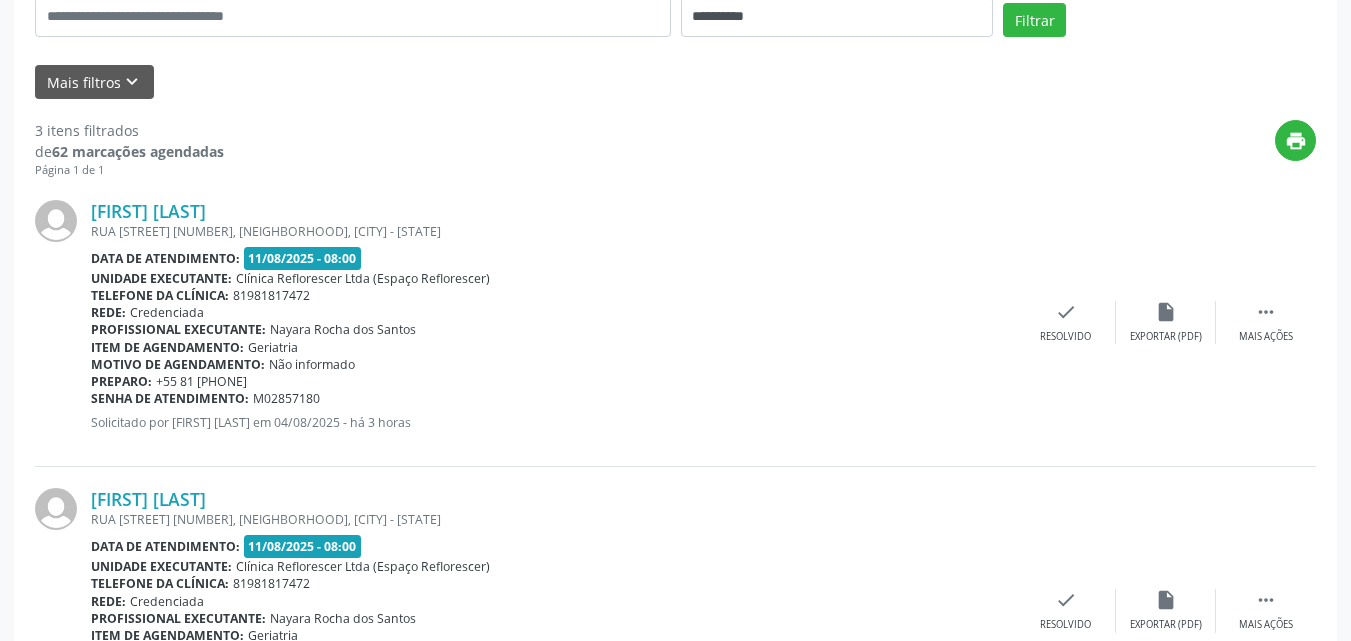 scroll, scrollTop: 521, scrollLeft: 0, axis: vertical 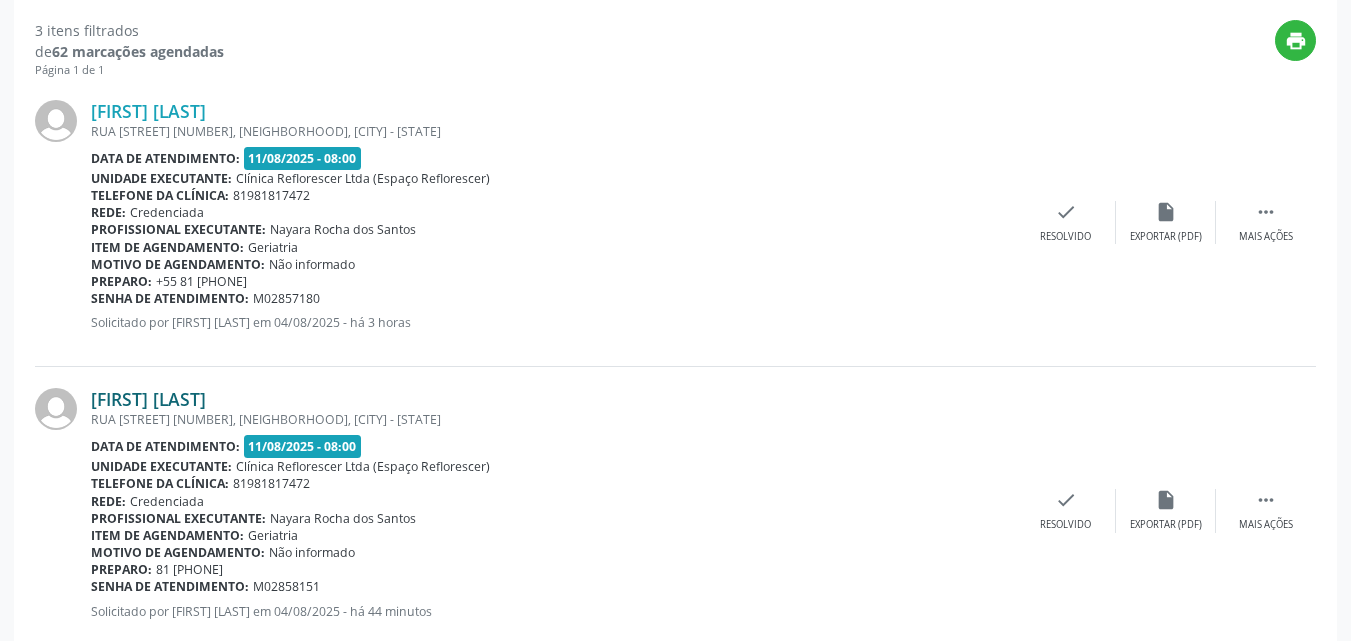 click on "Iraci Alves da Silva" at bounding box center [148, 399] 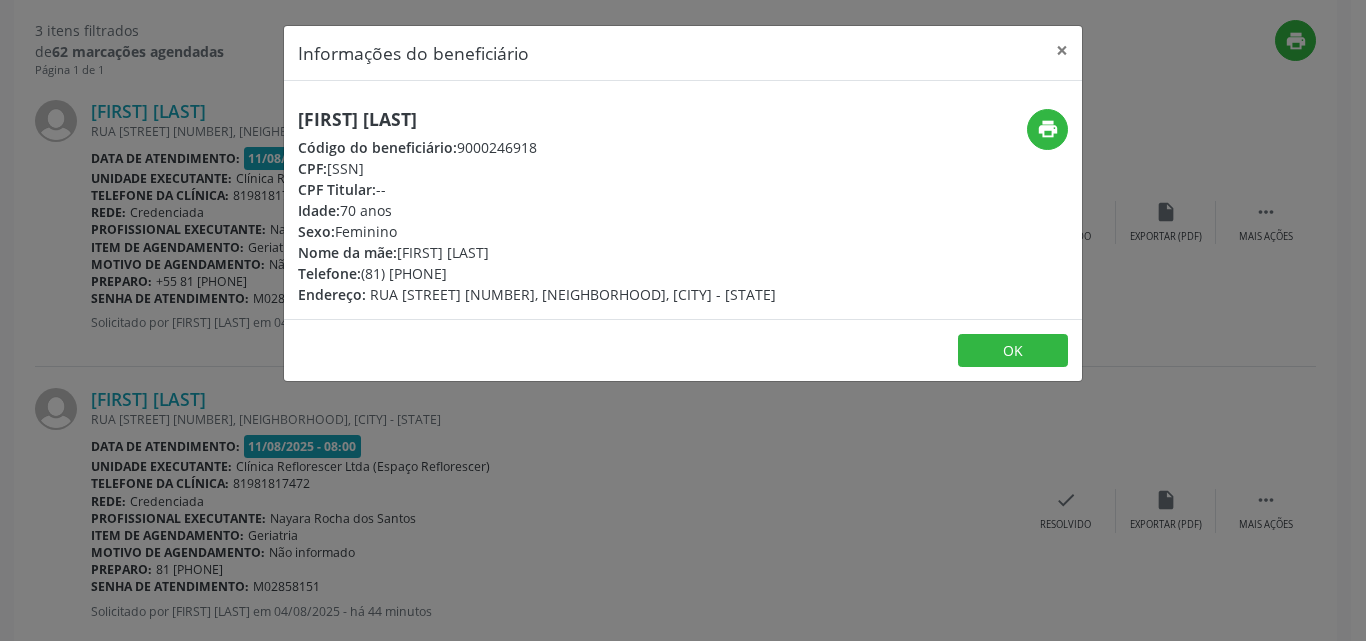 drag, startPoint x: 290, startPoint y: 120, endPoint x: 566, endPoint y: 123, distance: 276.0163 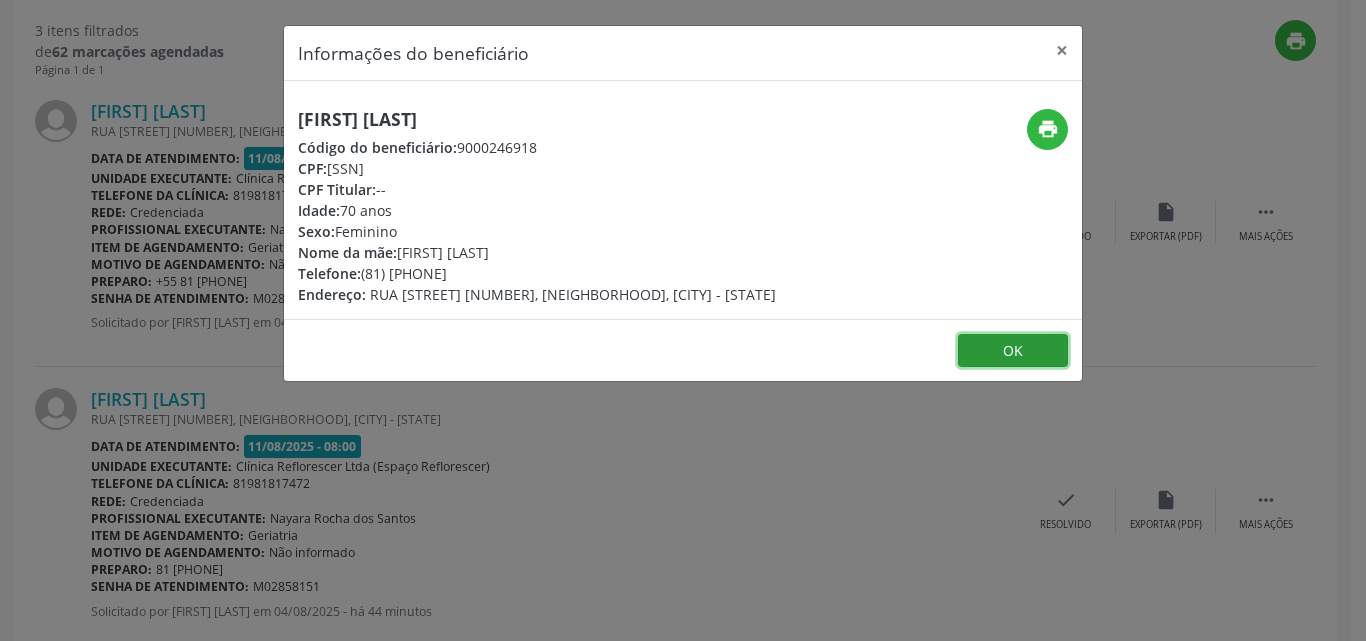 drag, startPoint x: 1013, startPoint y: 345, endPoint x: 989, endPoint y: 342, distance: 24.186773 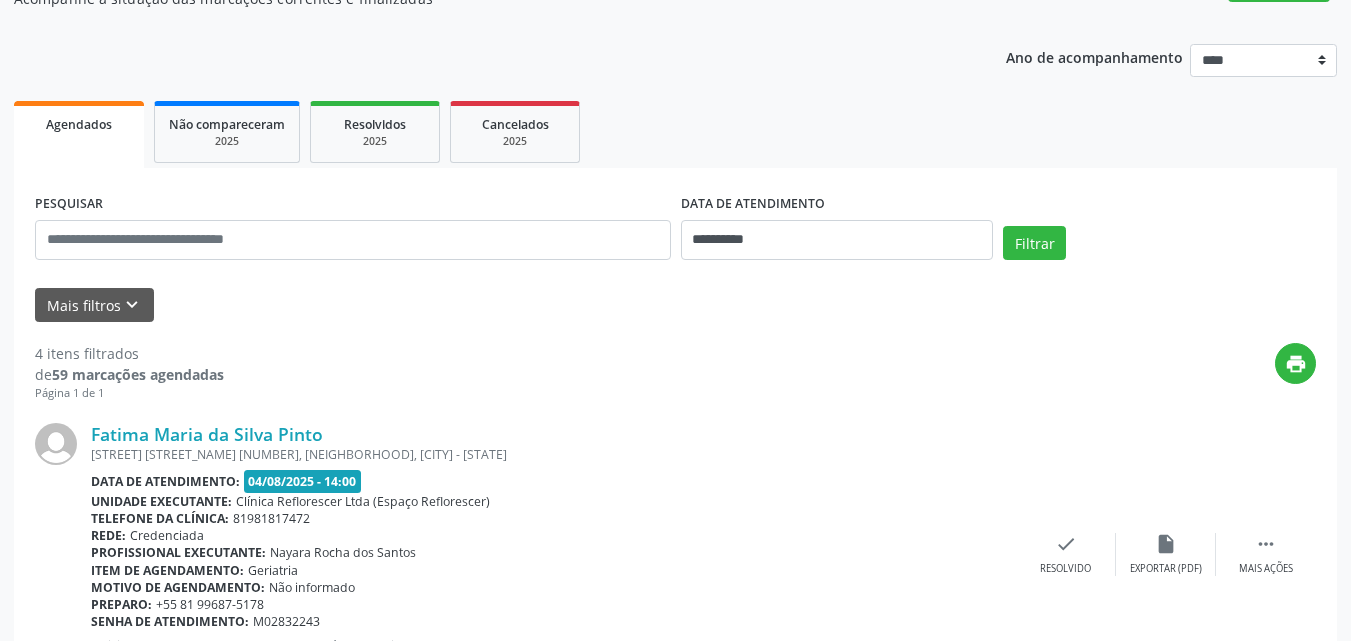 scroll, scrollTop: 200, scrollLeft: 0, axis: vertical 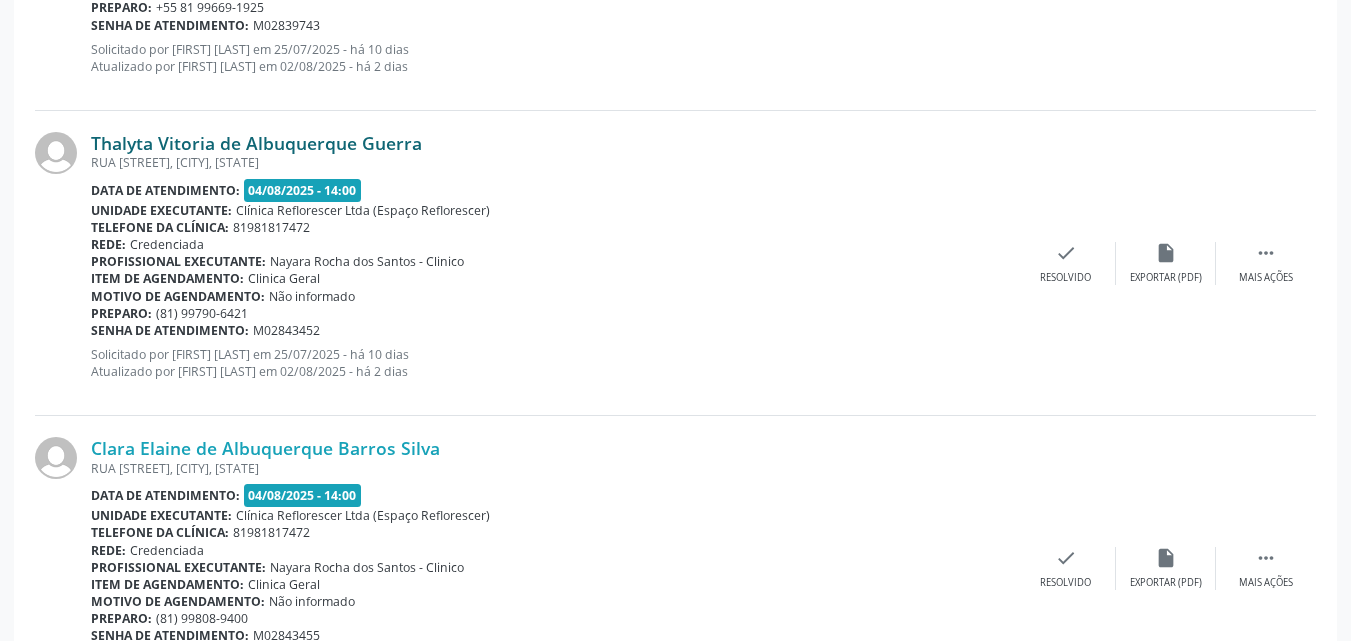 click on "Thalyta Vitoria de Albuquerque Guerra" at bounding box center (256, 143) 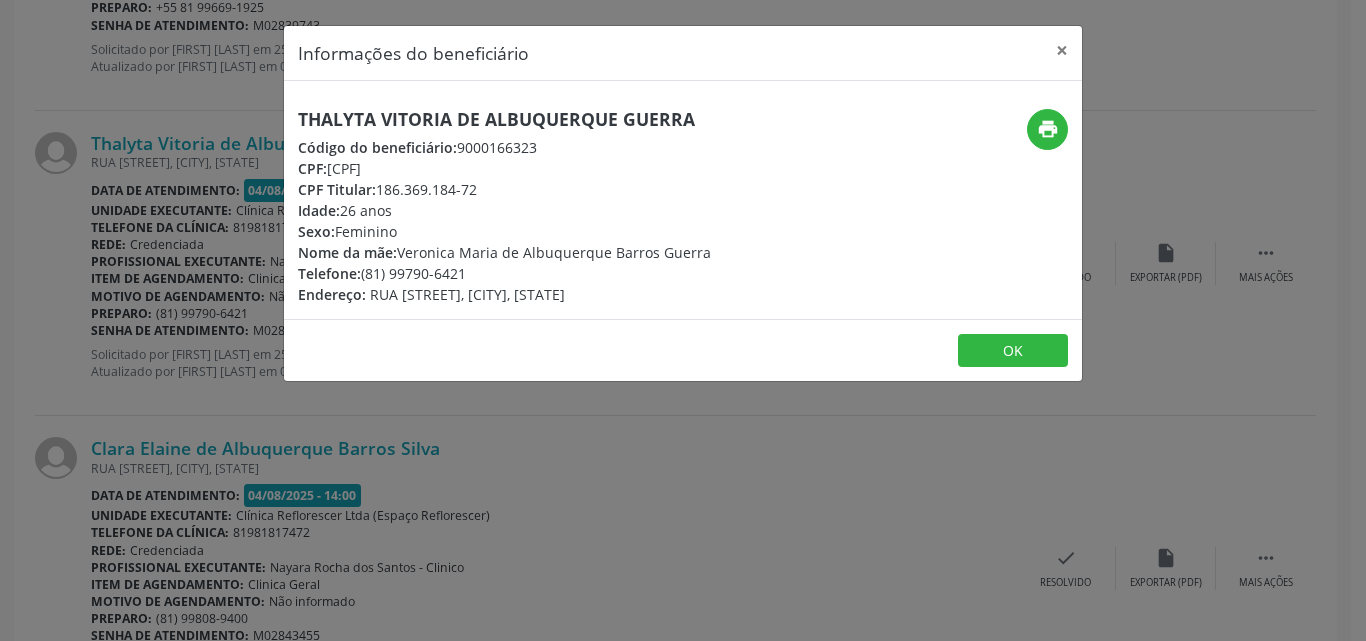 drag, startPoint x: 332, startPoint y: 168, endPoint x: 453, endPoint y: 170, distance: 121.016525 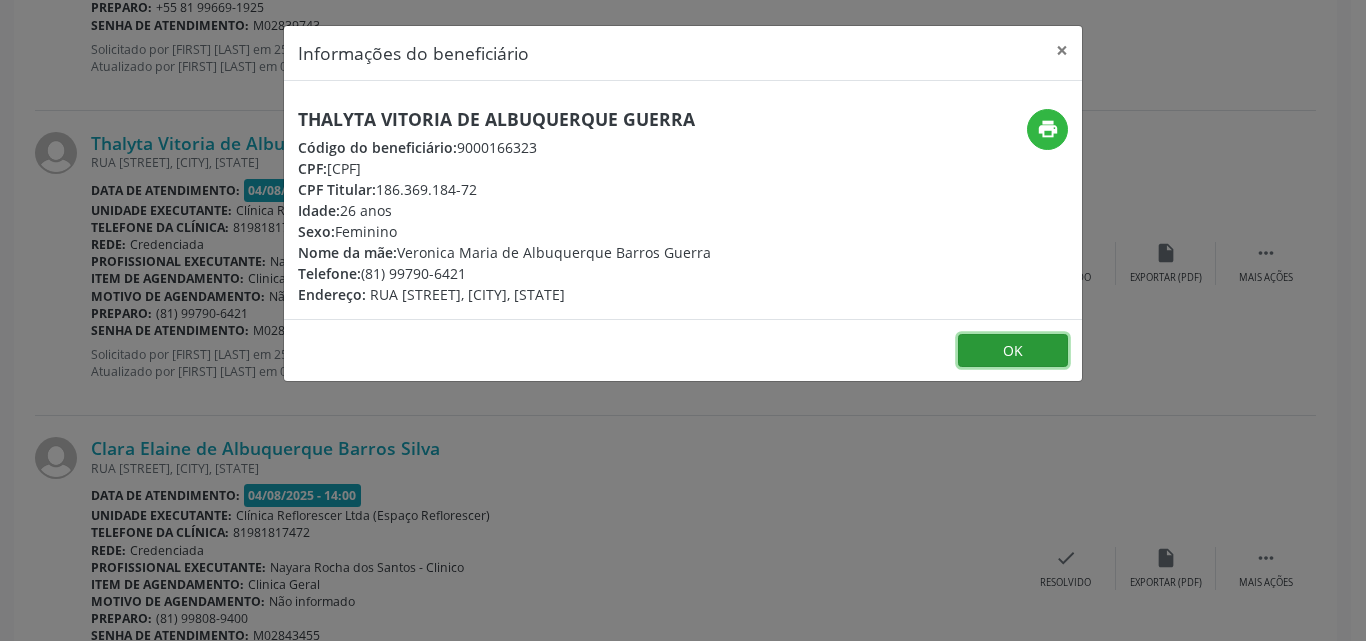 click on "OK" at bounding box center [1013, 351] 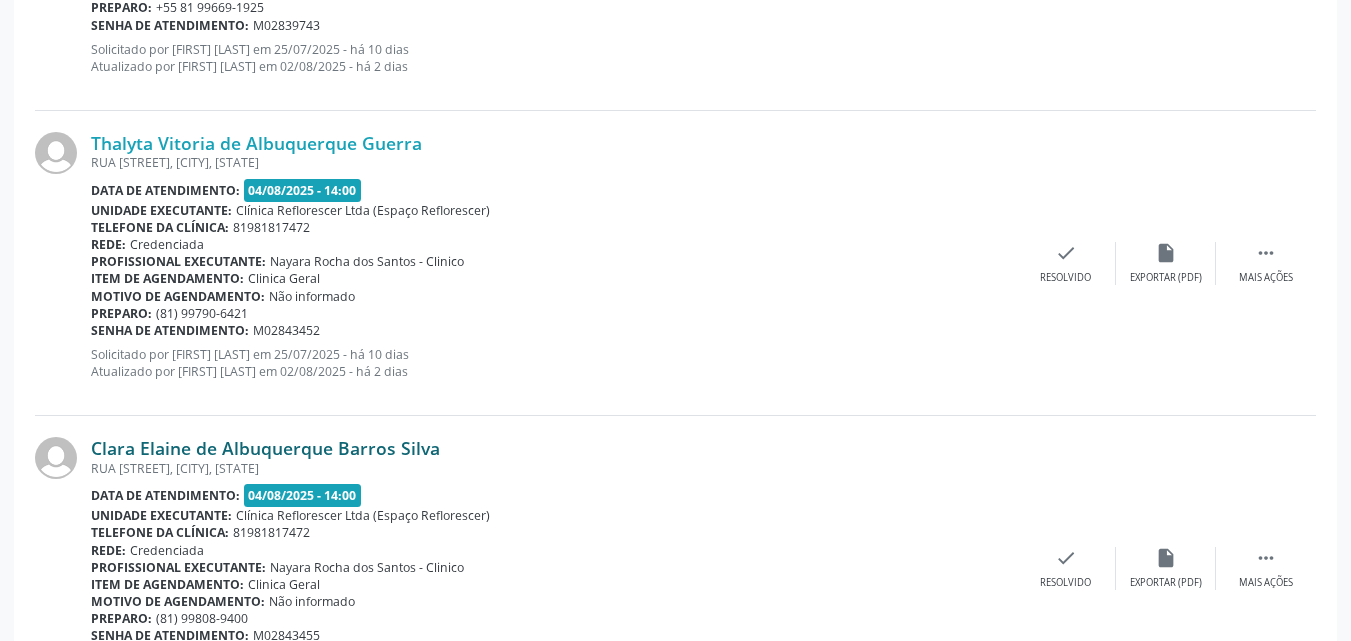 click on "Clara Elaine de Albuquerque Barros Silva" at bounding box center [265, 448] 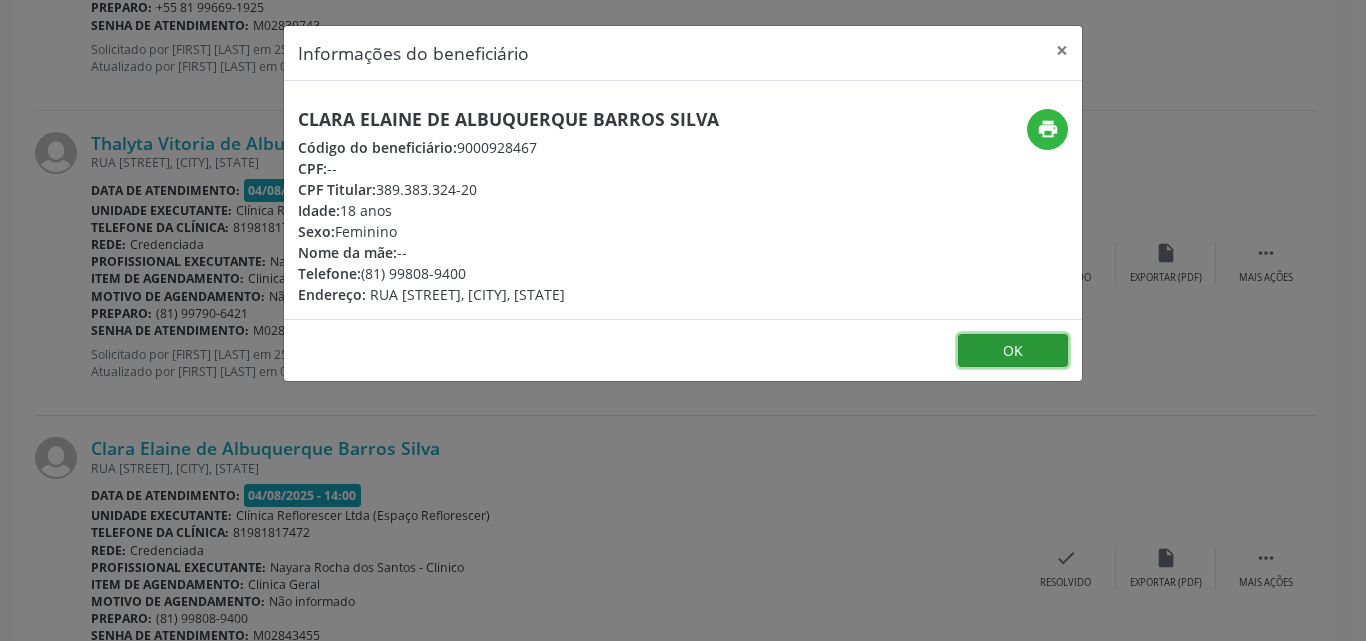click on "OK" at bounding box center (1013, 351) 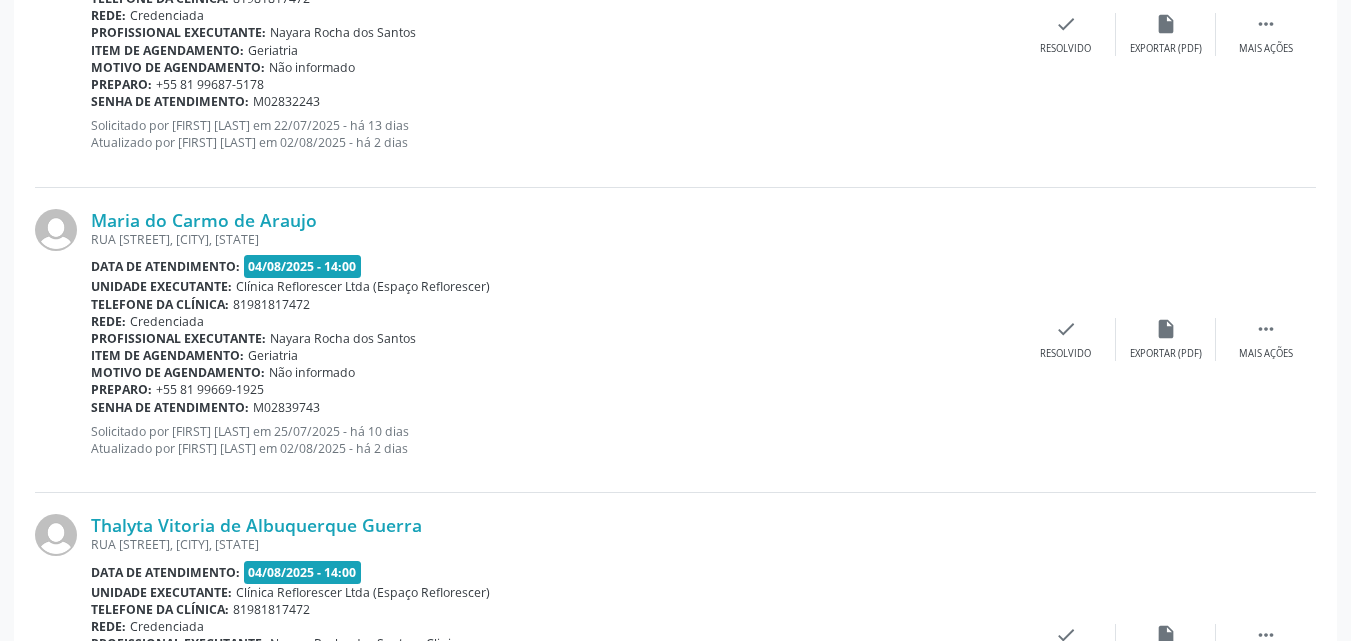 scroll, scrollTop: 715, scrollLeft: 0, axis: vertical 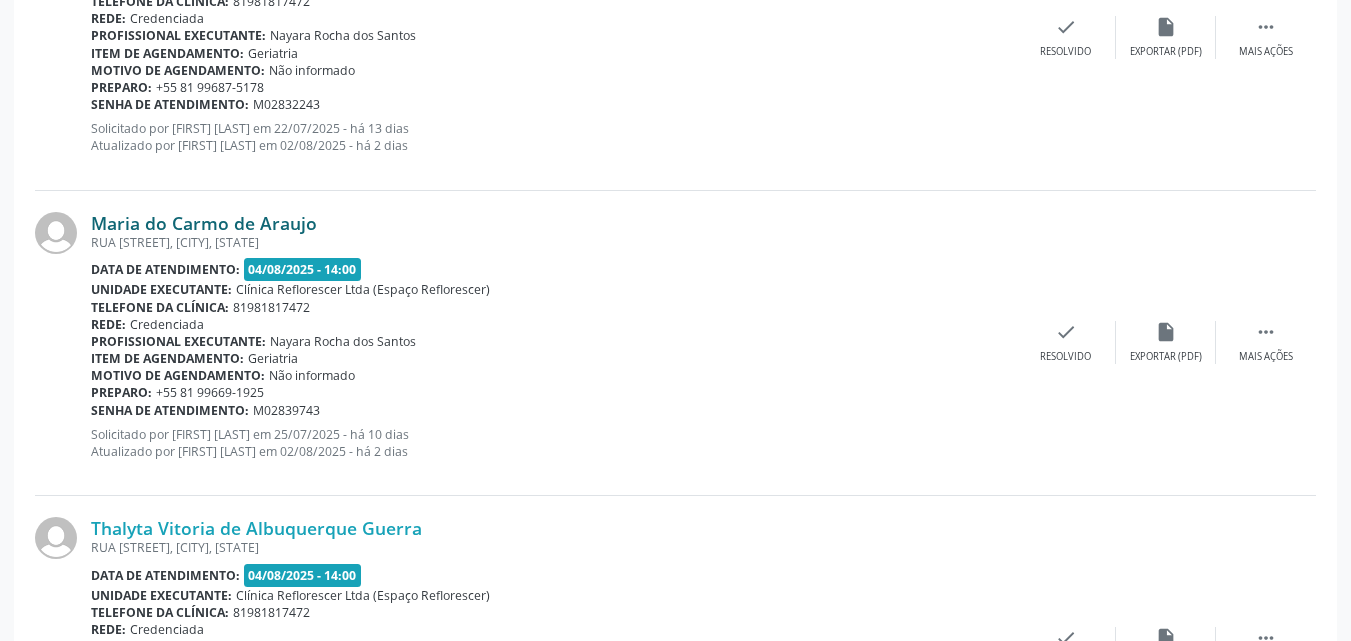 click on "Maria do Carmo de Araujo" at bounding box center [204, 223] 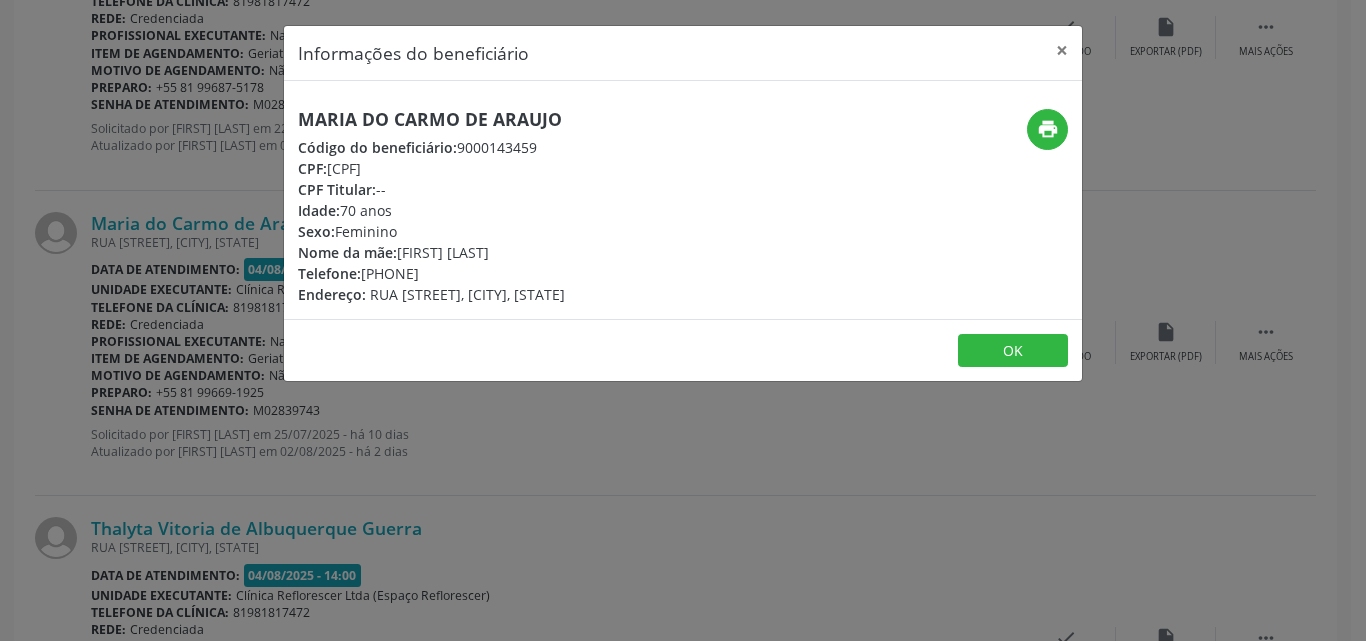 drag, startPoint x: 331, startPoint y: 164, endPoint x: 441, endPoint y: 164, distance: 110 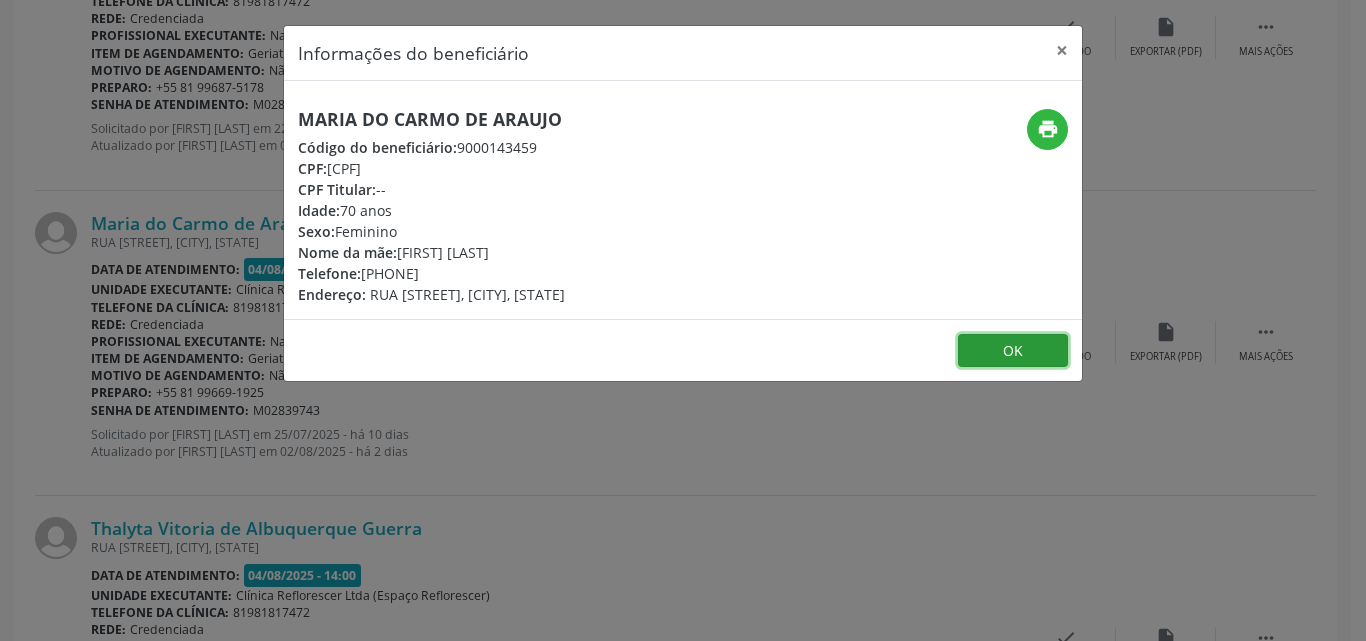 click on "OK" at bounding box center [1013, 351] 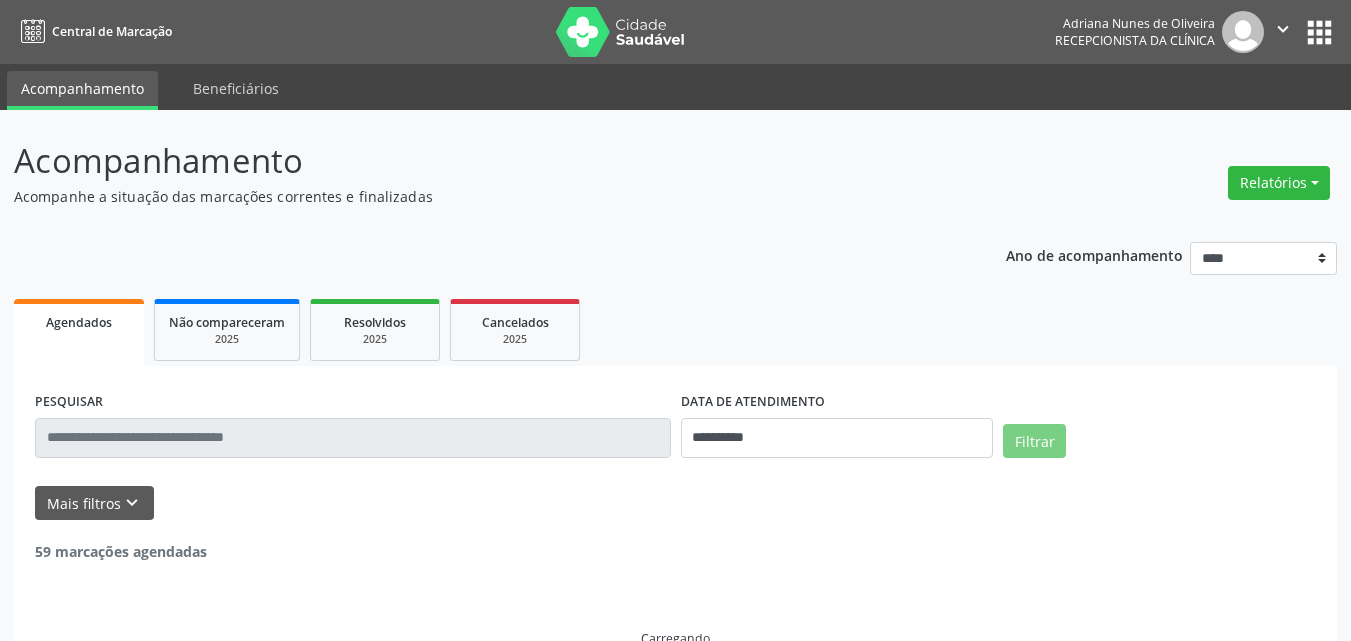 scroll, scrollTop: 0, scrollLeft: 0, axis: both 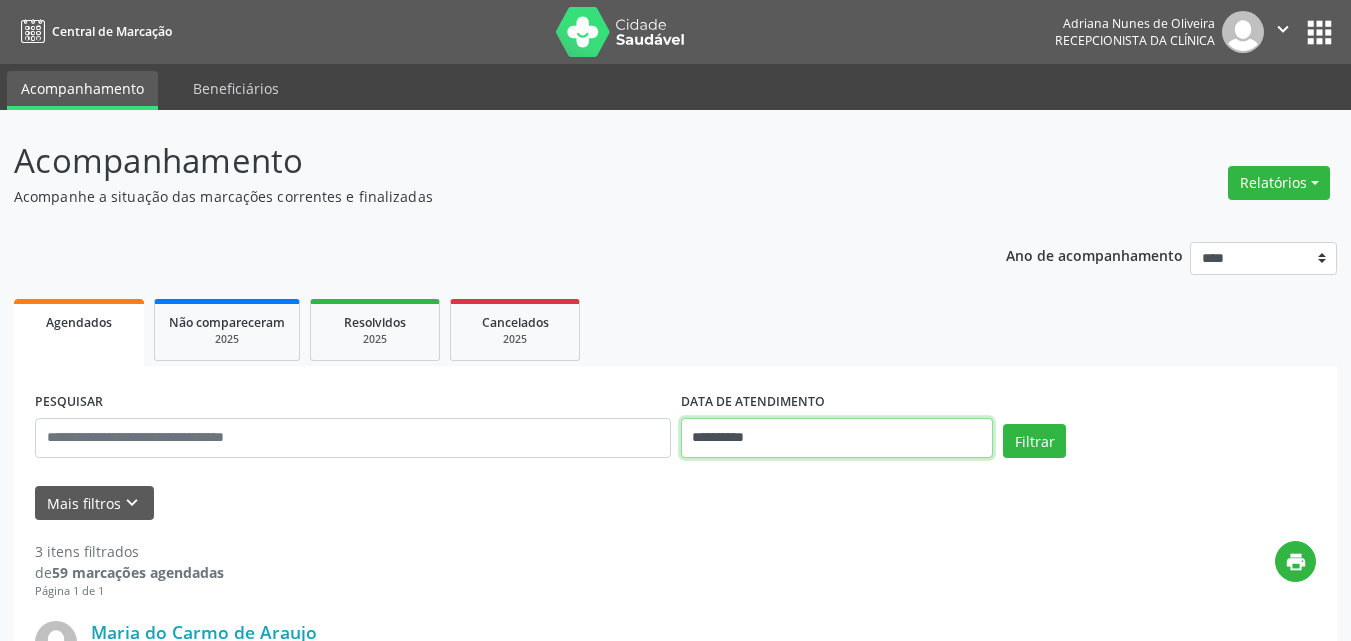 click on "**********" at bounding box center [837, 438] 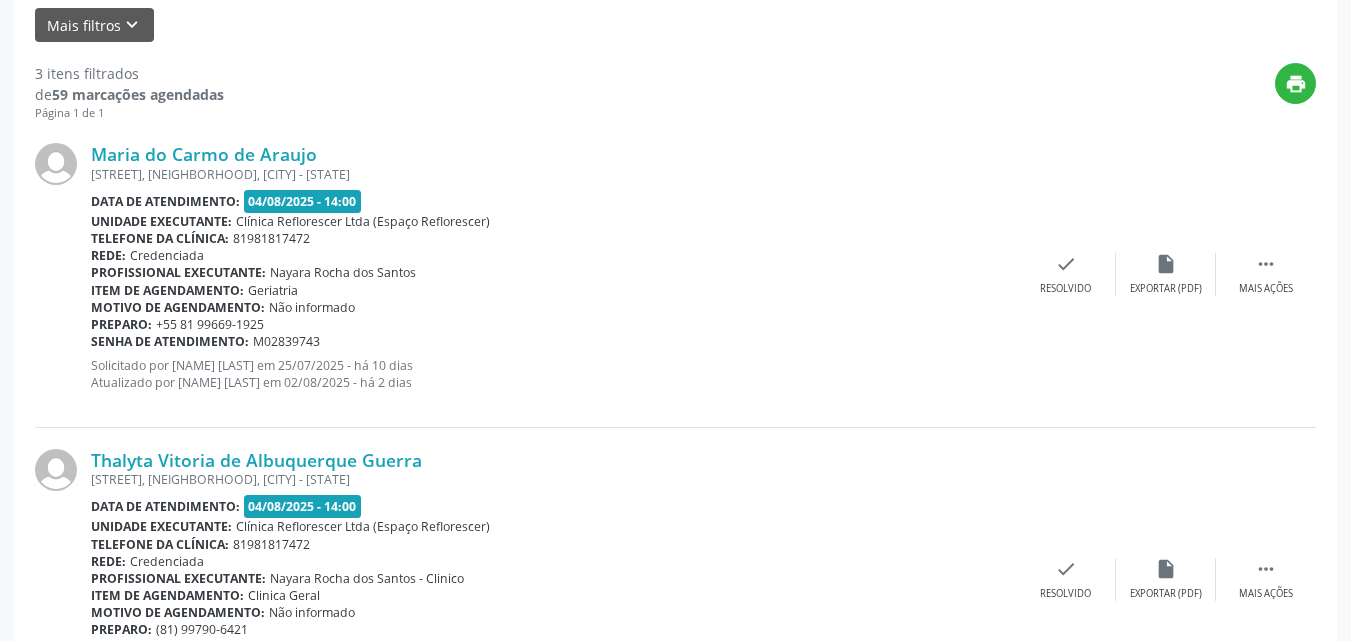 scroll, scrollTop: 509, scrollLeft: 0, axis: vertical 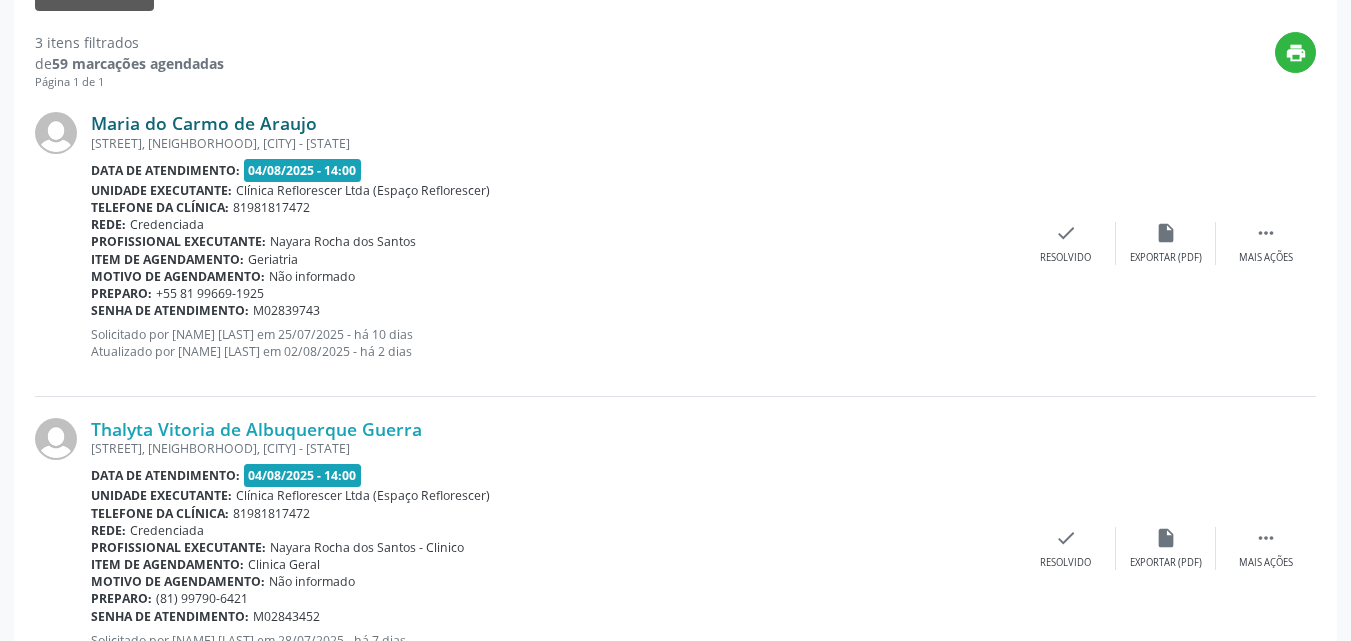 click on "Maria do Carmo de Araujo" at bounding box center [204, 123] 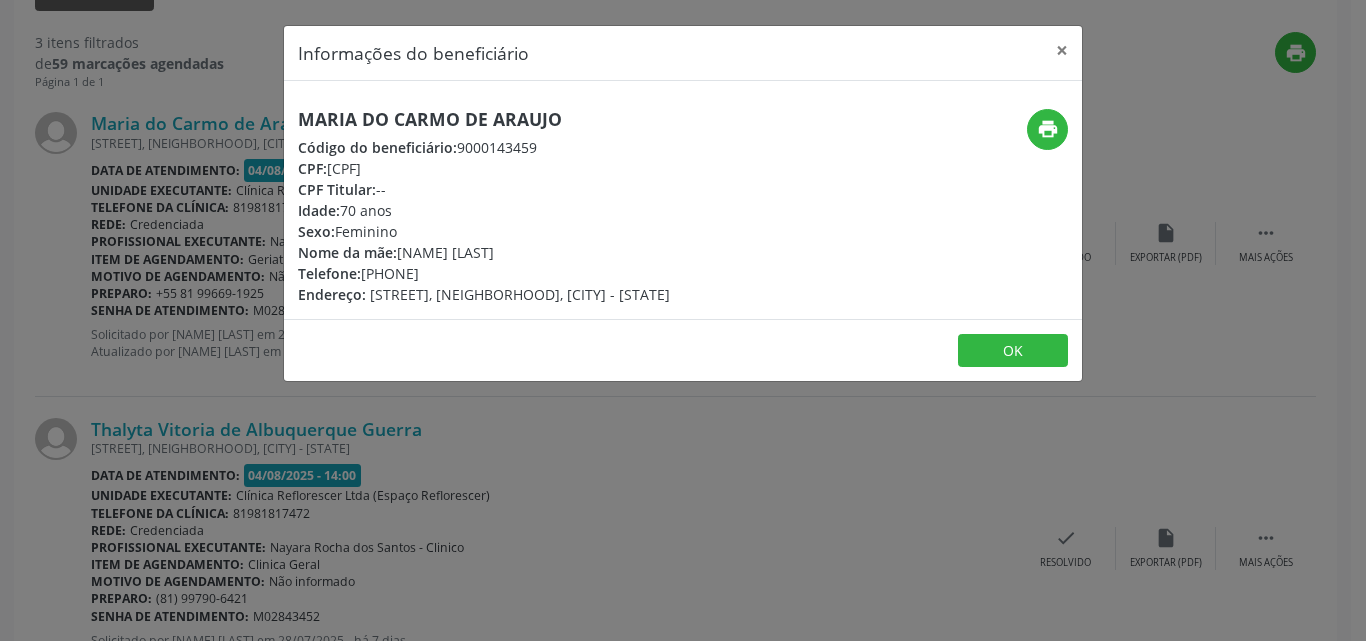 drag, startPoint x: 299, startPoint y: 108, endPoint x: 614, endPoint y: 101, distance: 315.07776 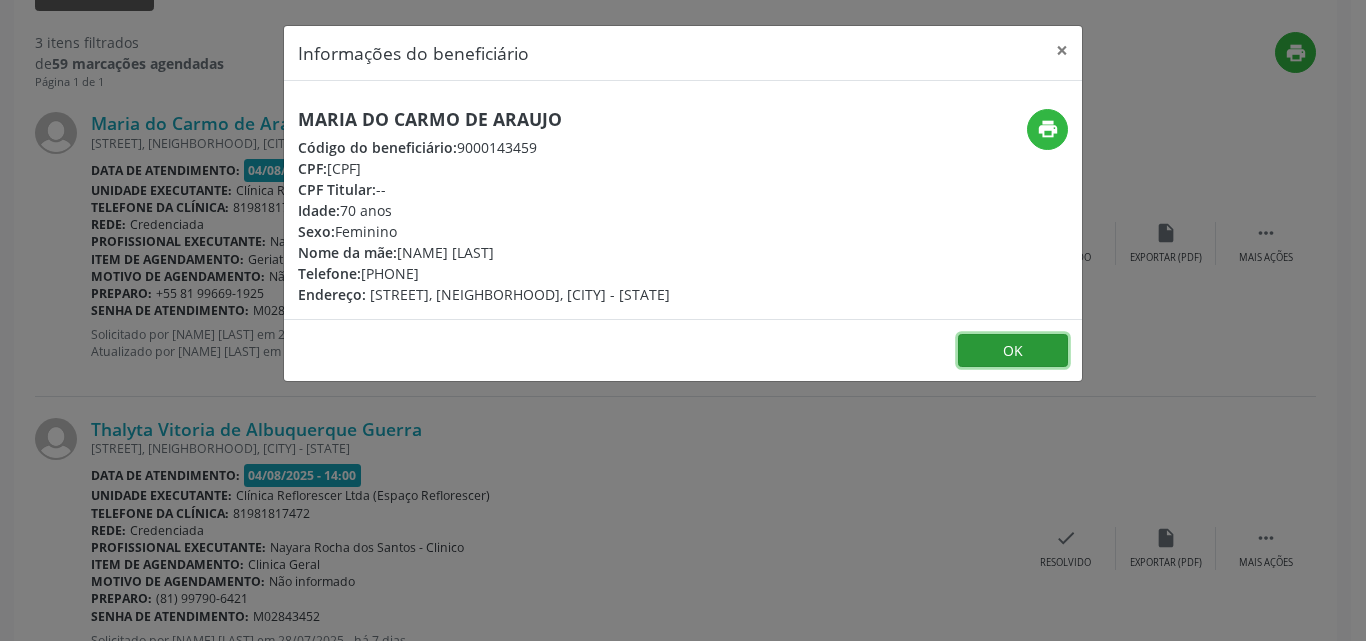 click on "OK" at bounding box center [1013, 351] 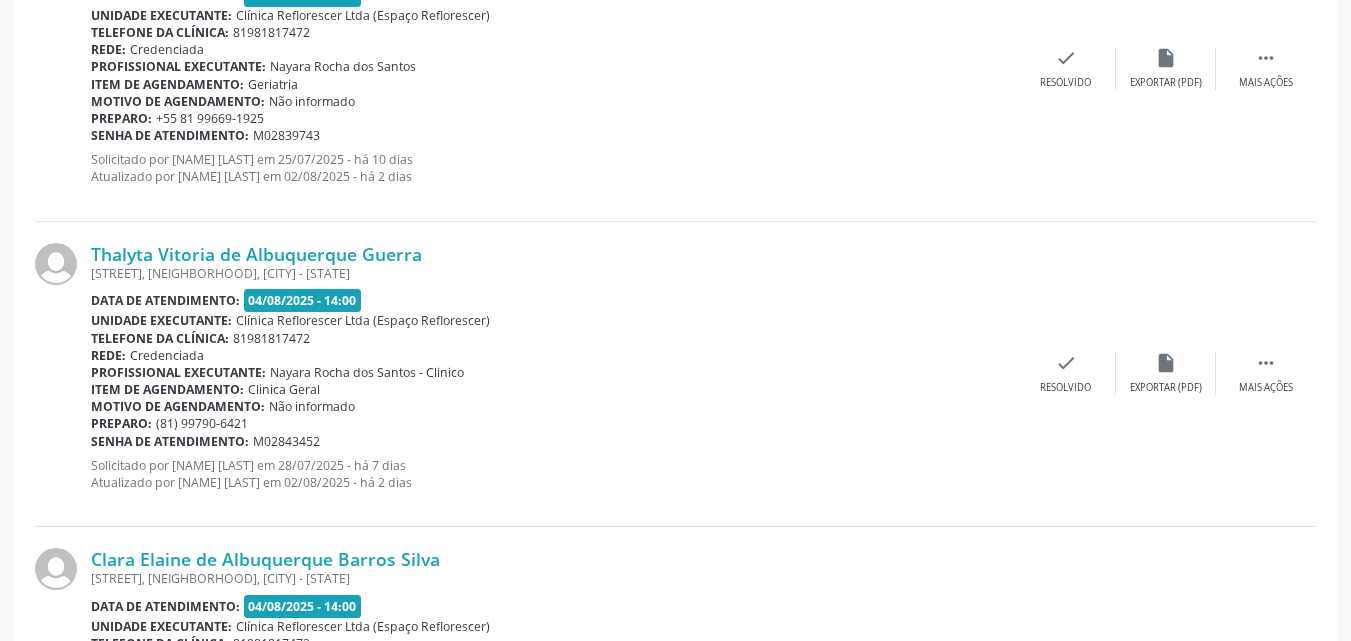 scroll, scrollTop: 909, scrollLeft: 0, axis: vertical 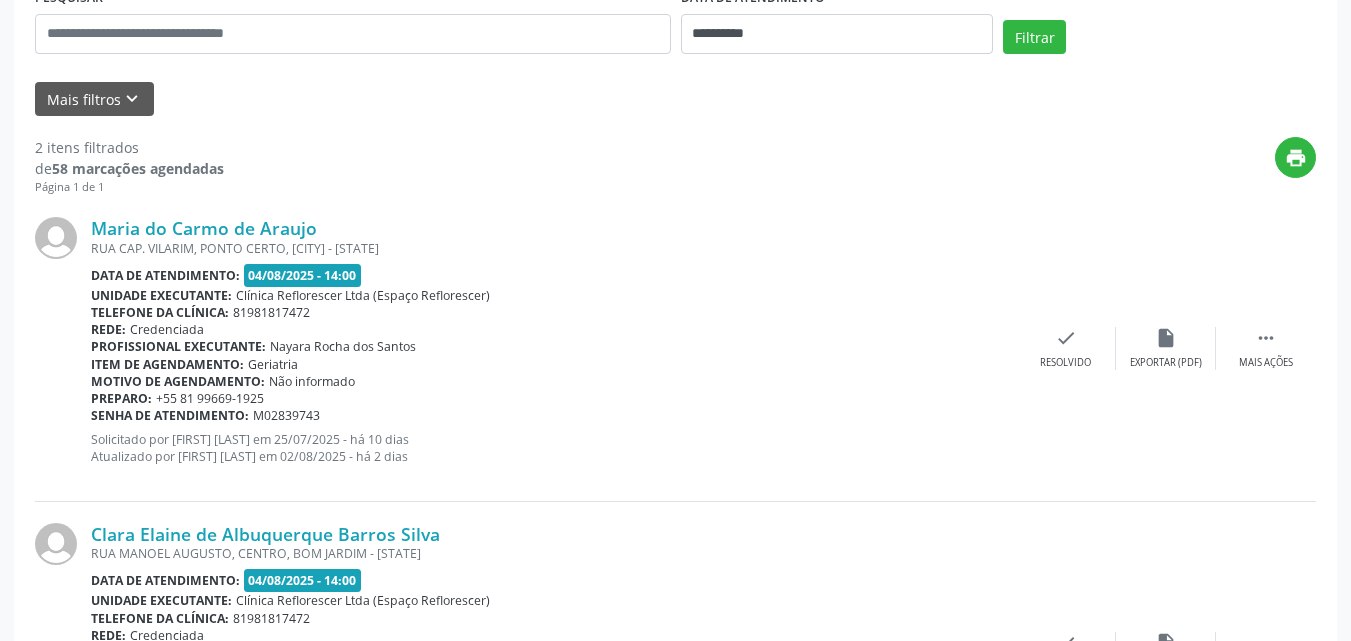click on "2 itens filtrados
de
58 marcações agendadas
Página 1 de 1
print
Maria do Carmo de Araujo
RUA CAP. VILARIM, PONTO CERTO, LIMOEIRO - PE
Data de atendimento:
04/08/2025 - 14:00
Unidade executante:
Clínica Reflorescer Ltda (Espaço Reflorescer)
Telefone da clínica:
81981817472
Rede:
Credenciada
Profissional executante:
Nayara Rocha dos Santos
Item de agendamento:
Geriatria
Motivo de agendamento:
Não informado
Preparo:
+55 81 99669-1925
Senha de atendimento:
M02839743
Solicitado por Giovana Kerolayne Ferreira de Lima em 25/07/2025 - há 10 dias
Atualizado por Giovana Kerolayne Ferreira de Lima em 02/08/2025 - há 2 dias

Mais ações
insert_drive_file
Exportar (PDF)
check
Resolvido
Rede:" at bounding box center [675, 461] 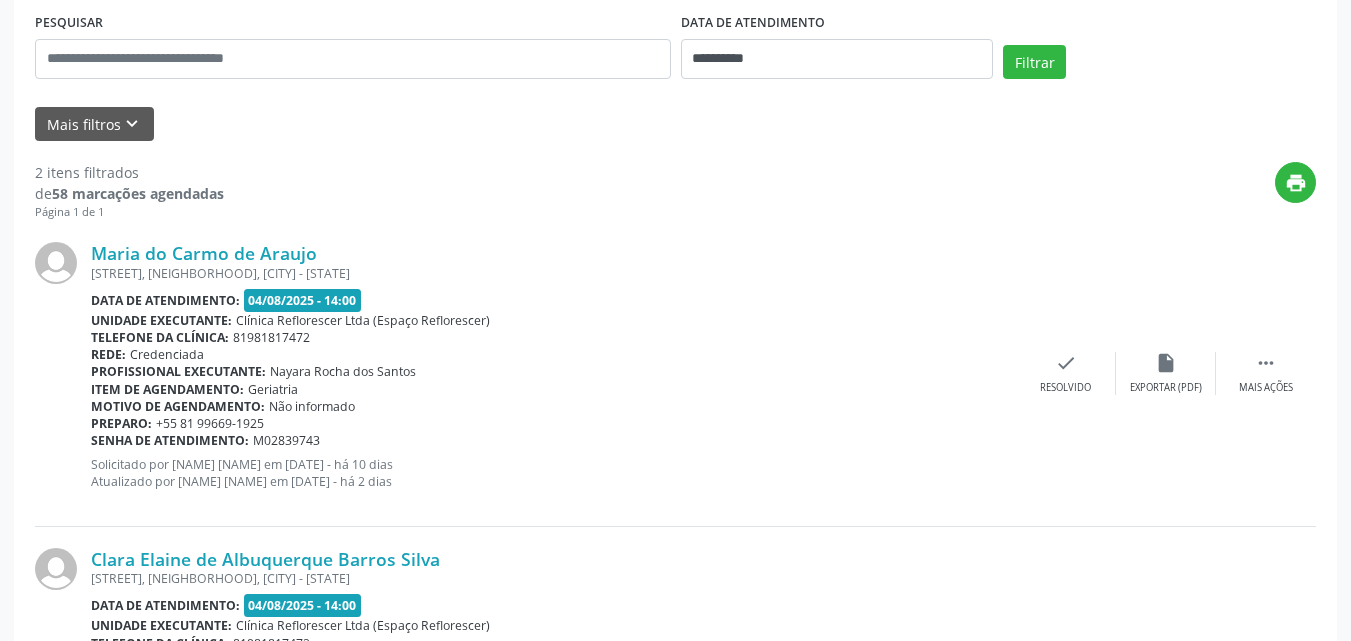 scroll, scrollTop: 400, scrollLeft: 0, axis: vertical 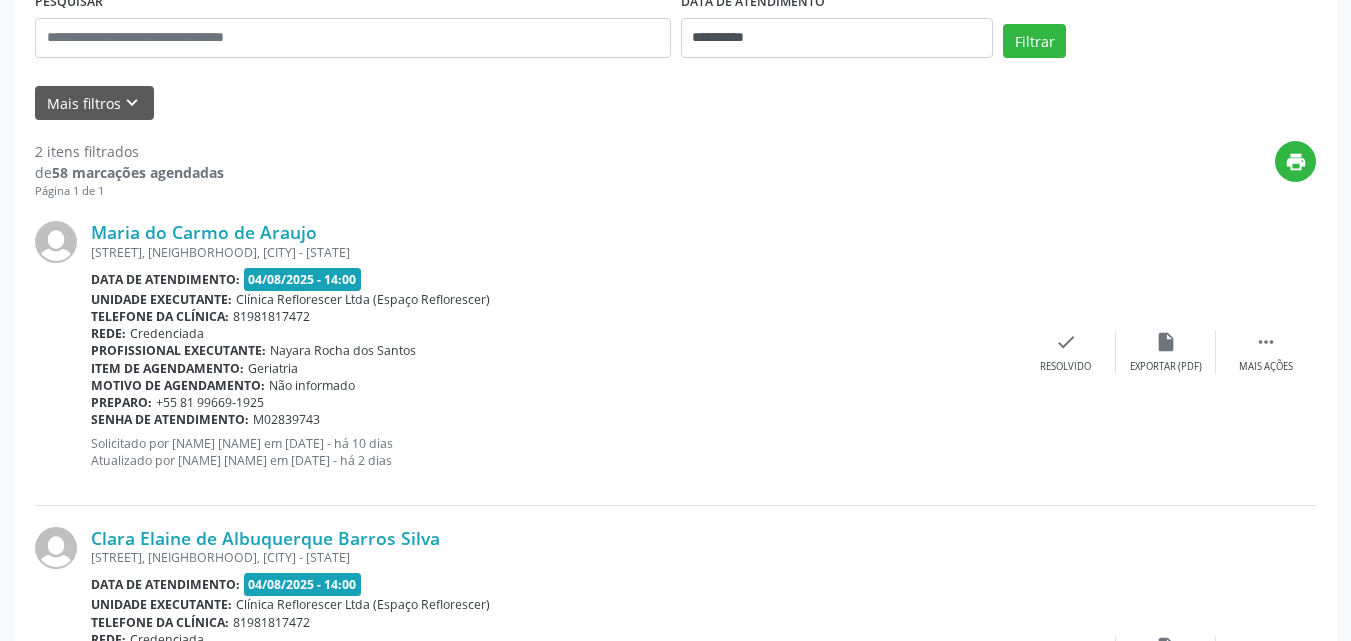 click on "Data de atendimento:
[DATE] - 14:00" at bounding box center (553, 279) 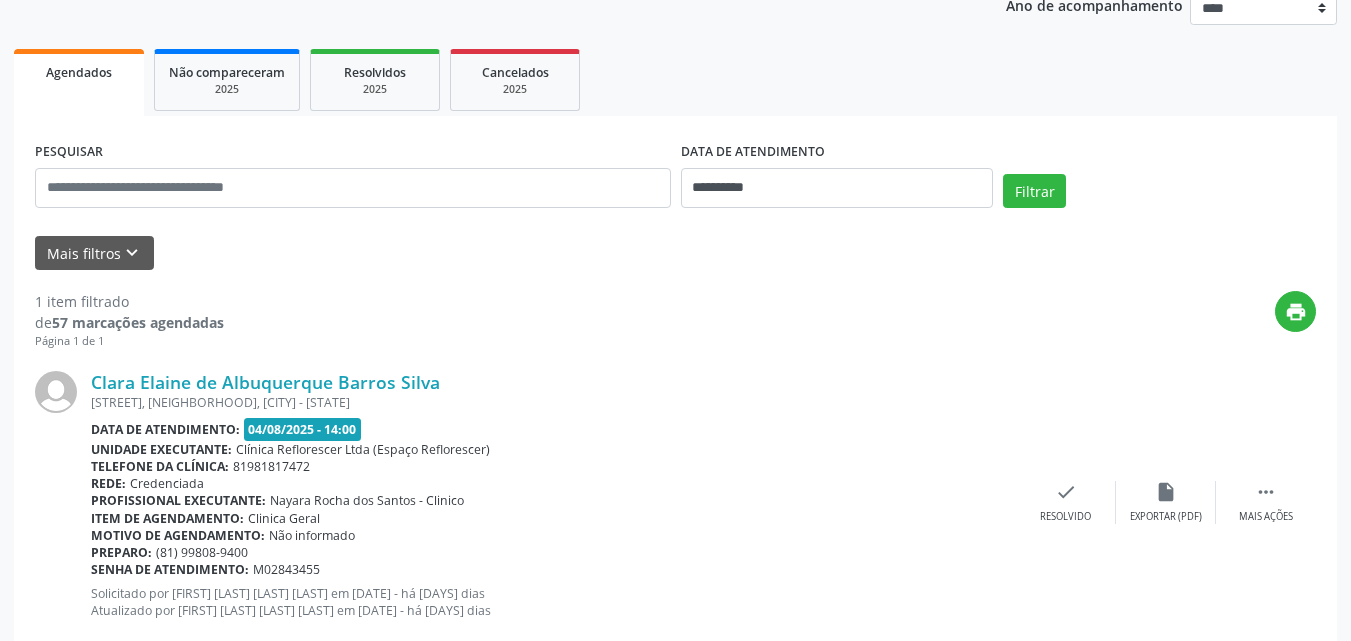 scroll, scrollTop: 299, scrollLeft: 0, axis: vertical 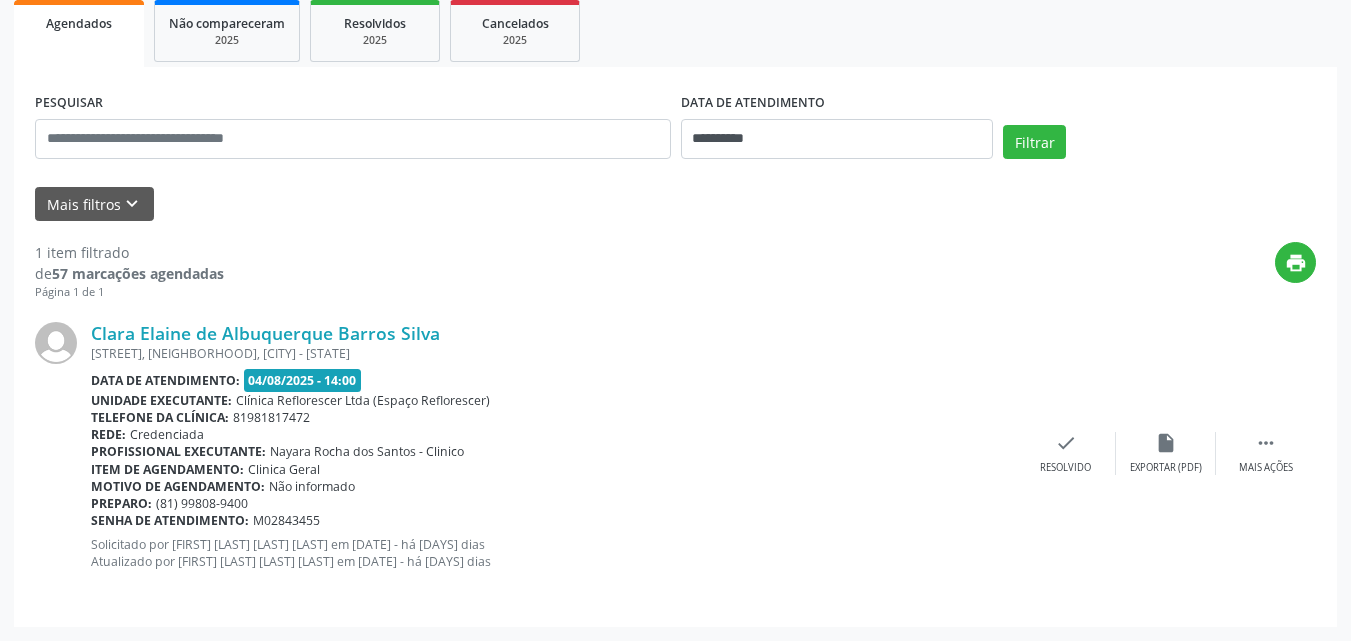 click on "print" at bounding box center (770, 271) 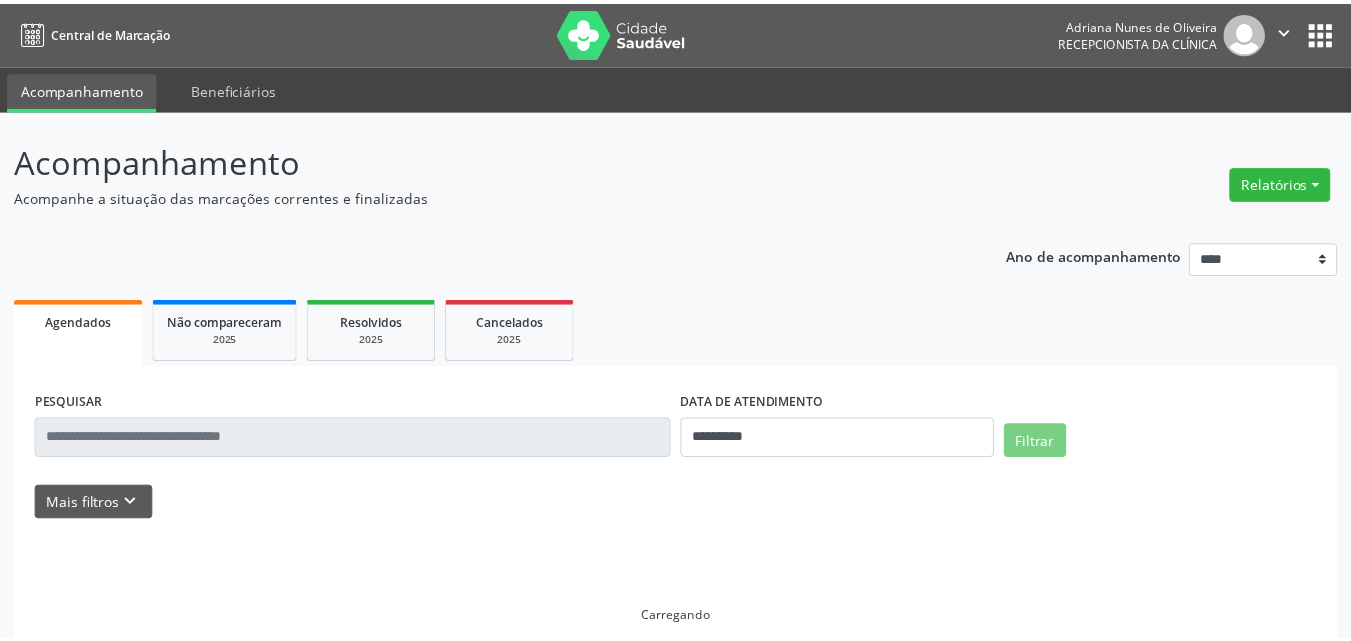 scroll, scrollTop: 0, scrollLeft: 0, axis: both 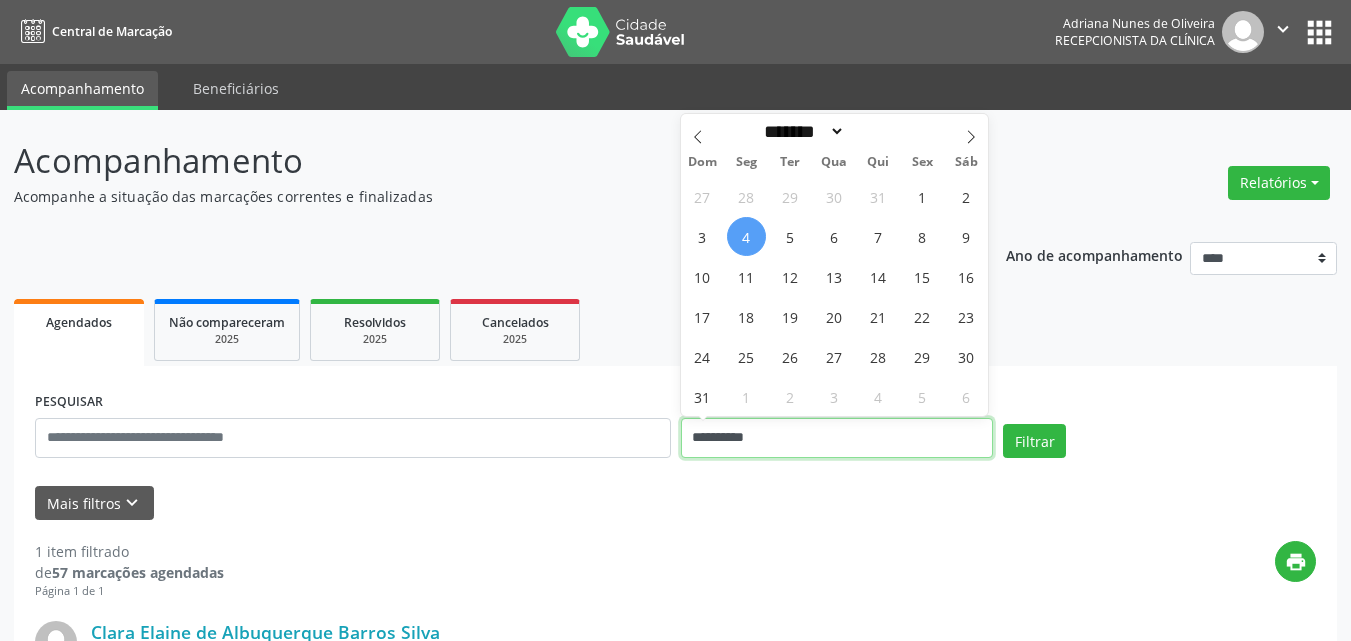 click on "**********" at bounding box center [837, 438] 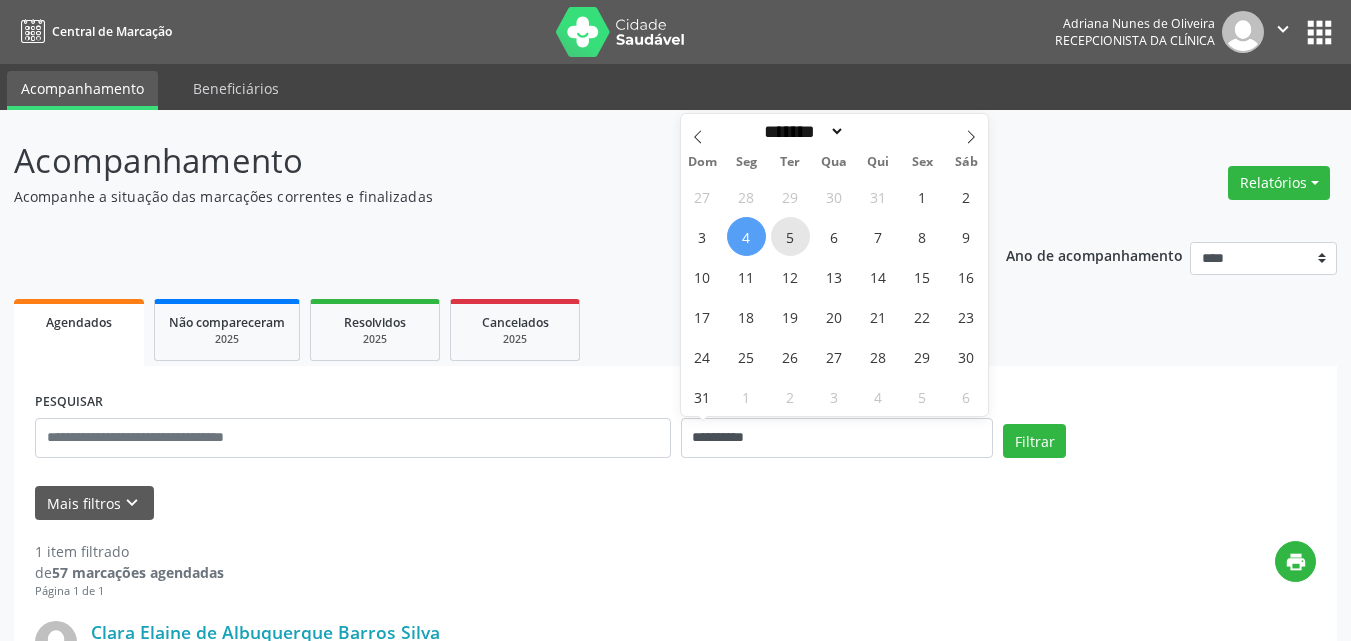 click on "5" at bounding box center [790, 236] 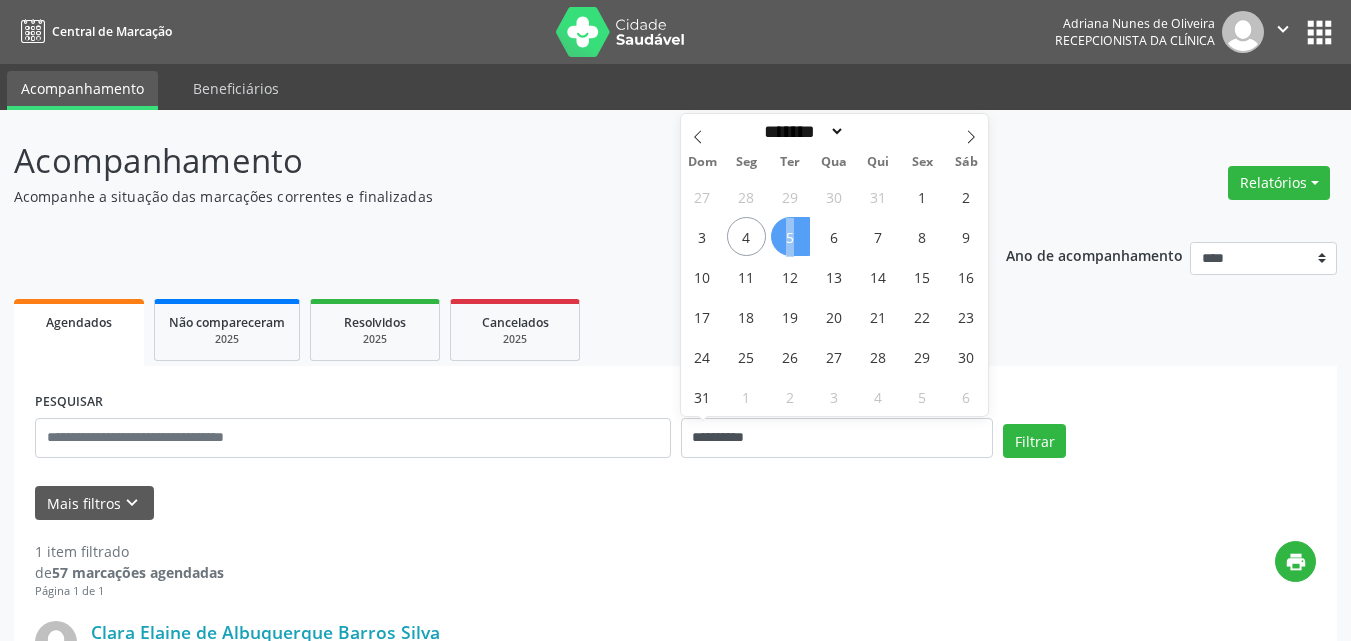 click on "5" at bounding box center (790, 236) 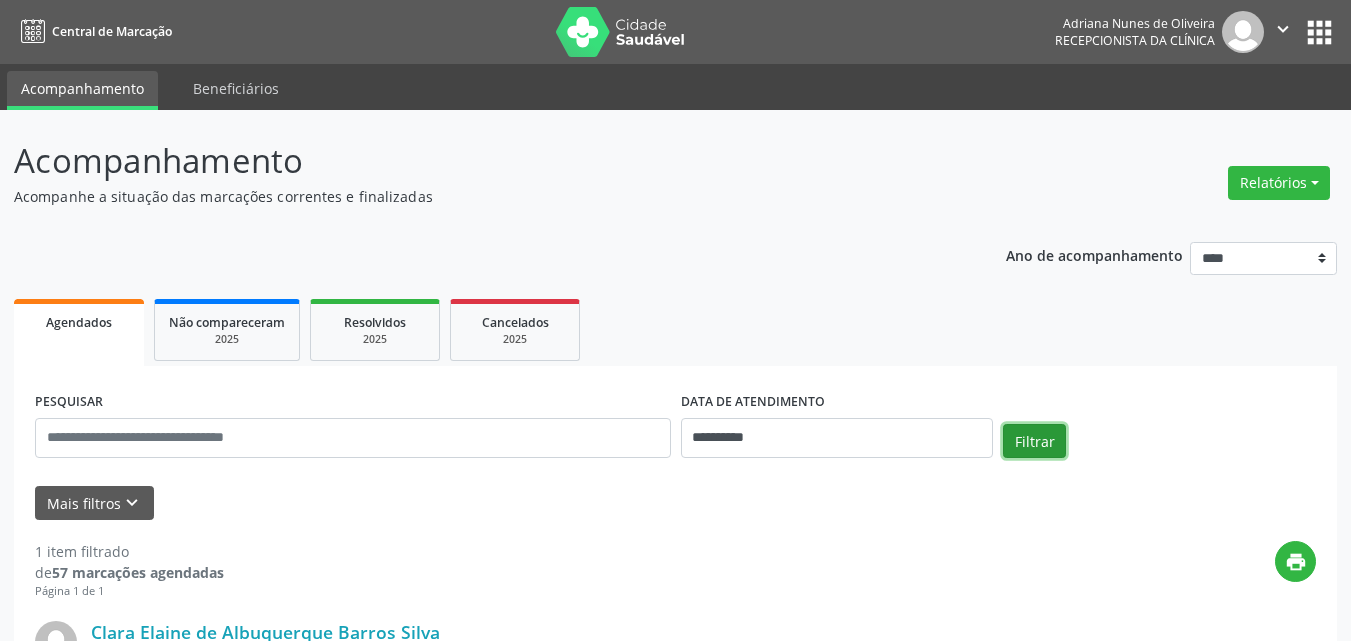 click on "Filtrar" at bounding box center [1034, 441] 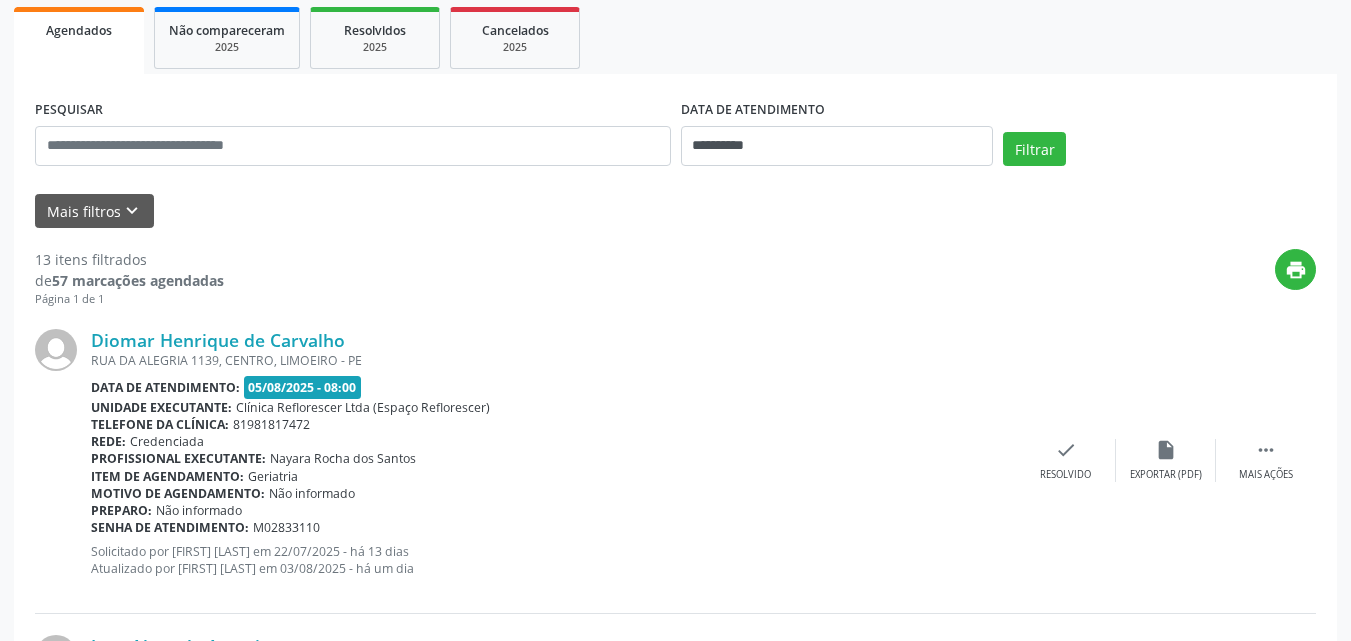 scroll, scrollTop: 263, scrollLeft: 0, axis: vertical 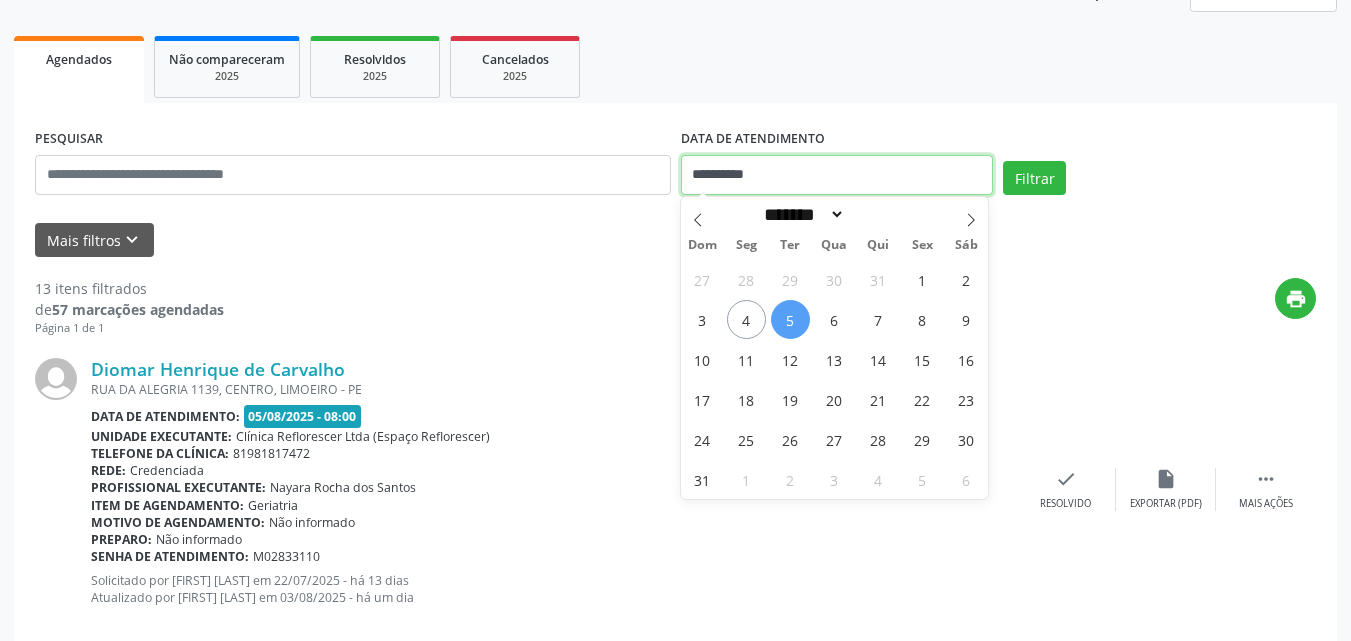 click on "**********" at bounding box center [837, 175] 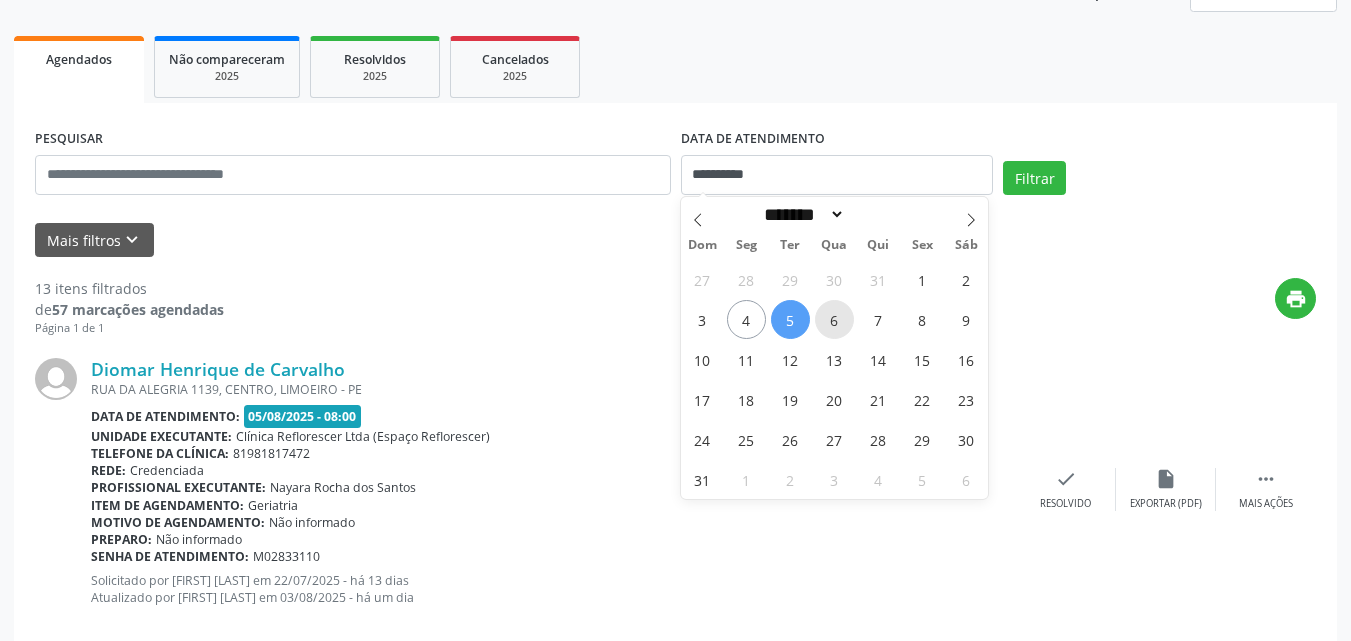 click on "6" at bounding box center [834, 319] 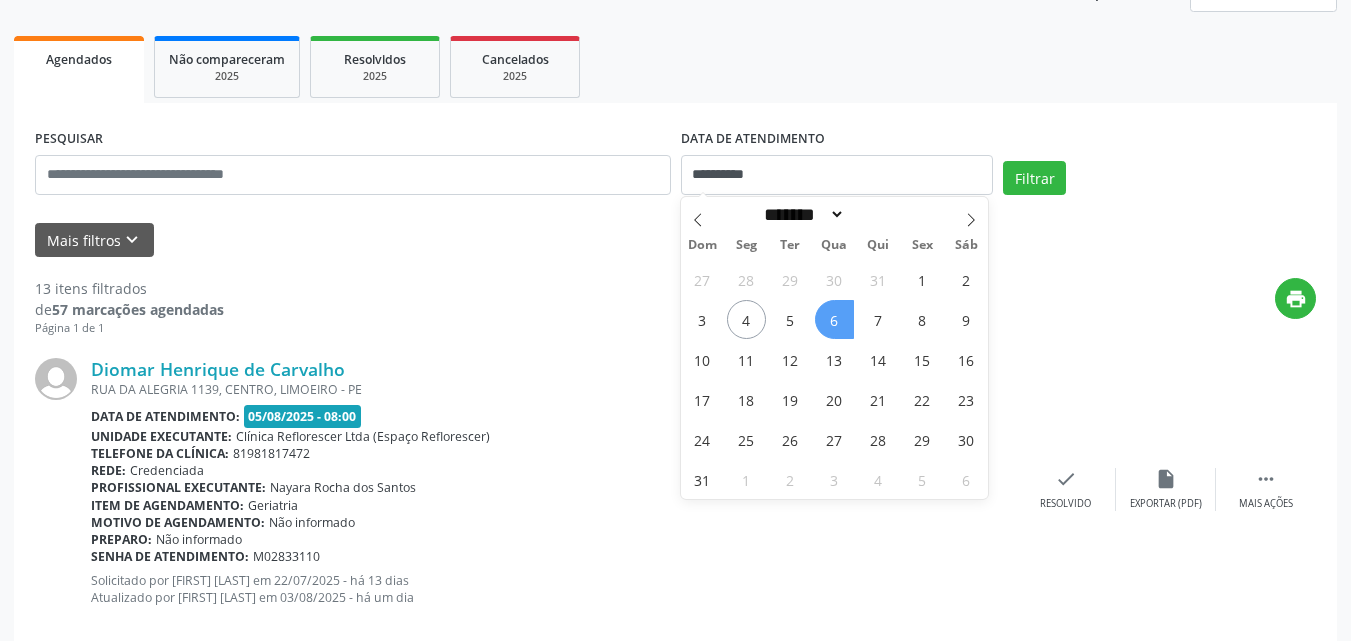click on "6" at bounding box center (834, 319) 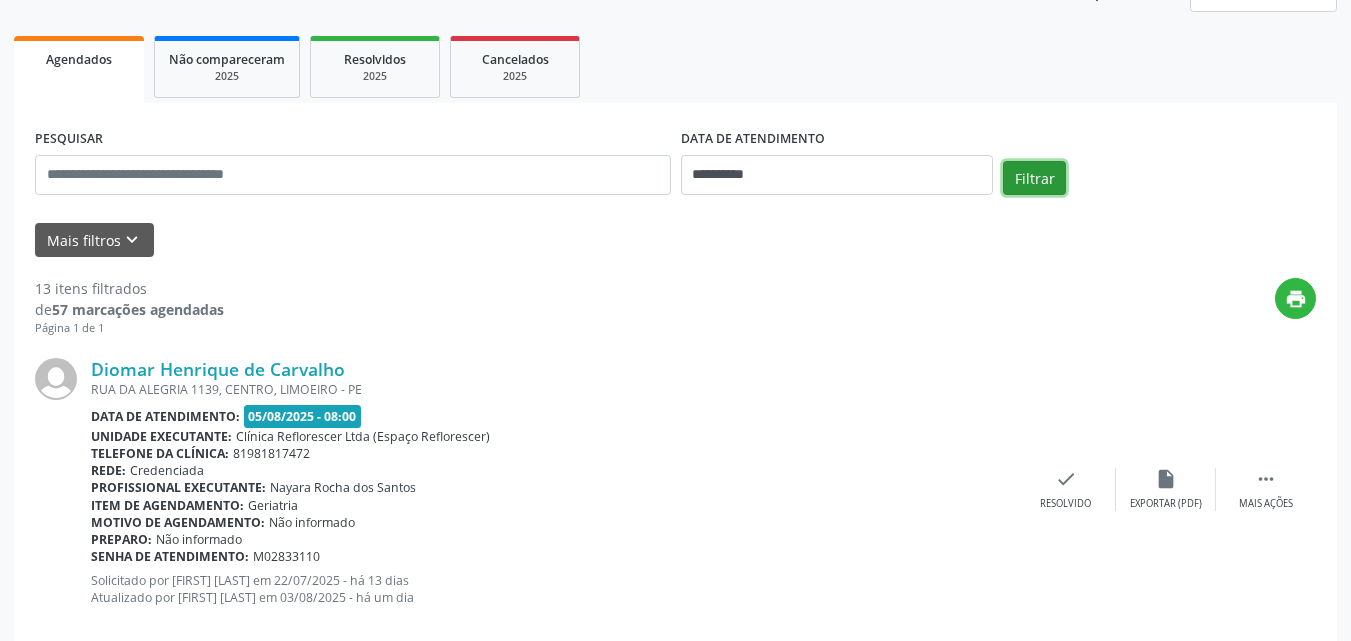click on "Filtrar" at bounding box center [1034, 178] 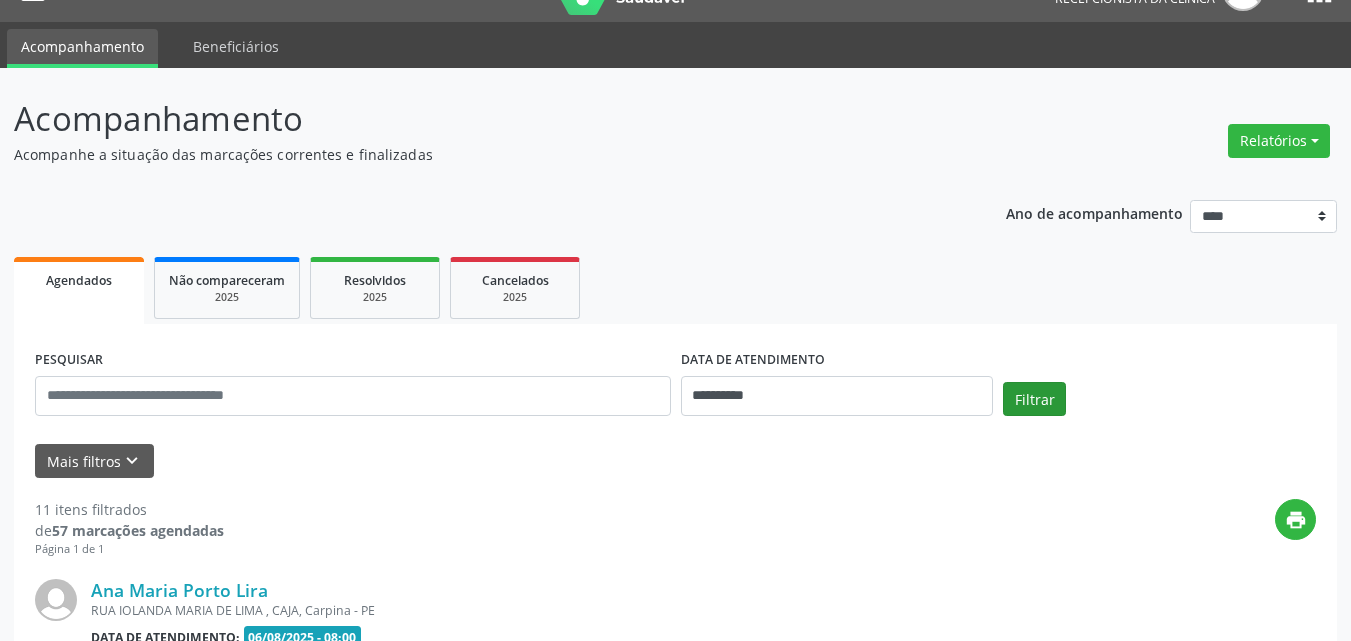 scroll, scrollTop: 263, scrollLeft: 0, axis: vertical 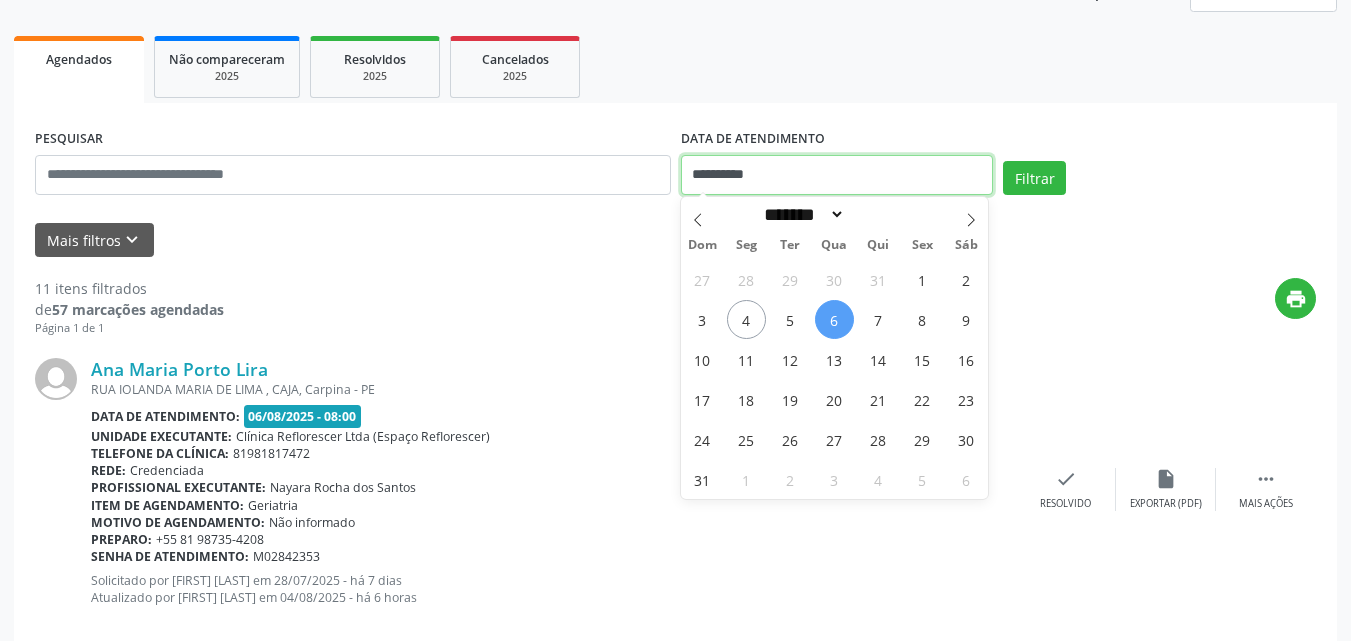 click on "**********" at bounding box center (837, 175) 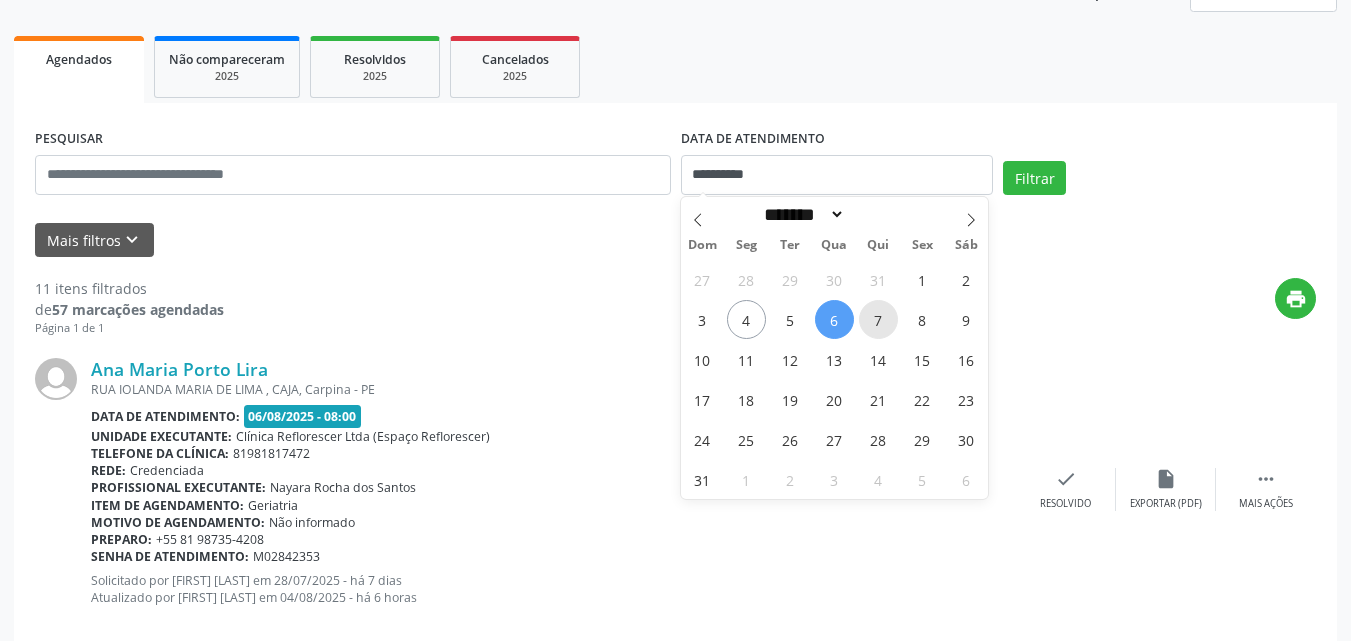 click on "7" at bounding box center [878, 319] 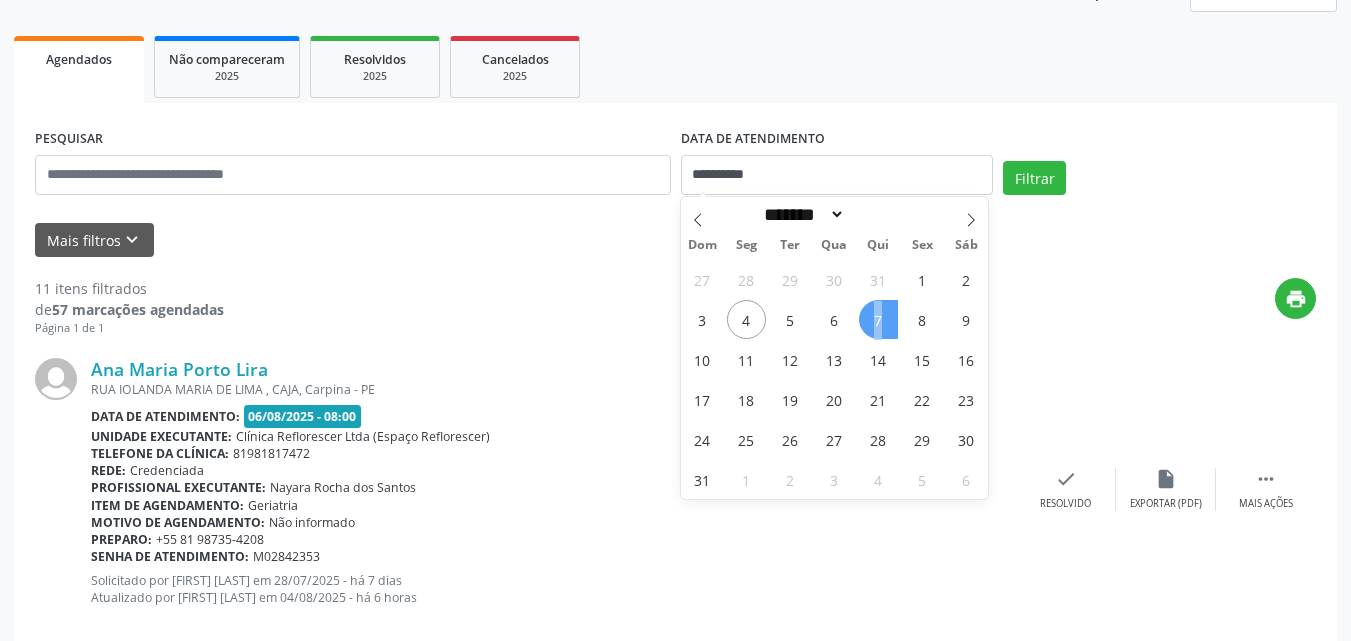 drag, startPoint x: 869, startPoint y: 315, endPoint x: 877, endPoint y: 307, distance: 11.313708 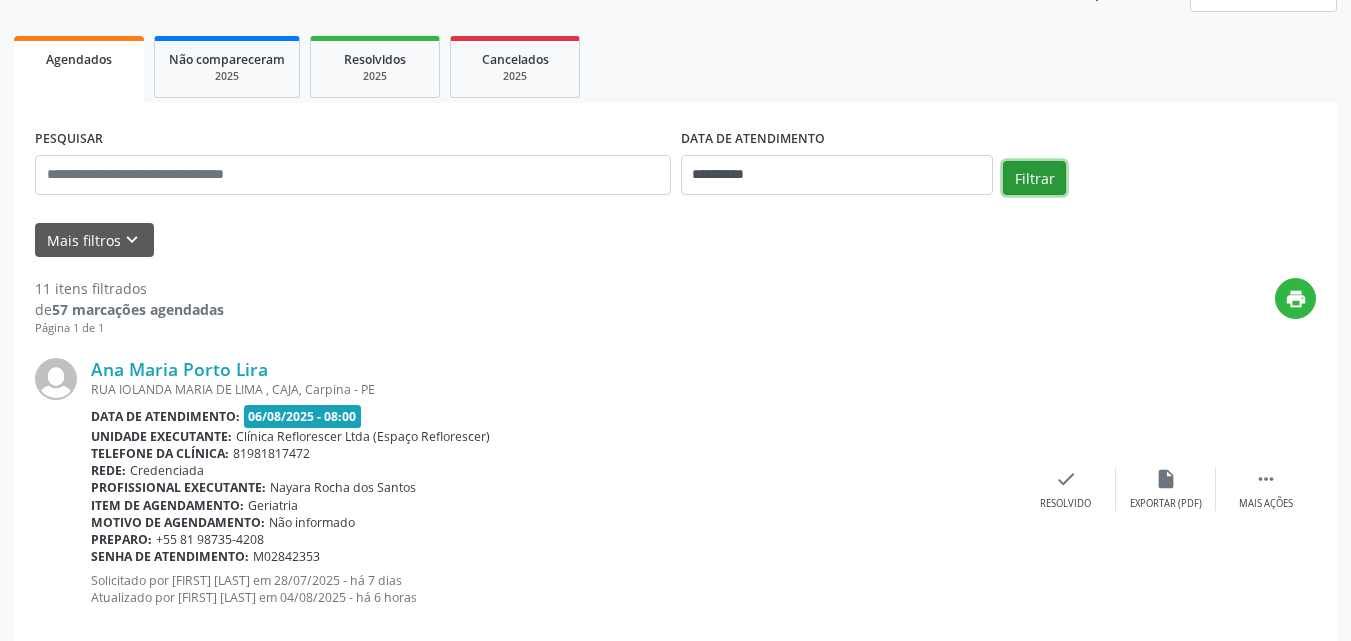 click on "Filtrar" at bounding box center (1034, 178) 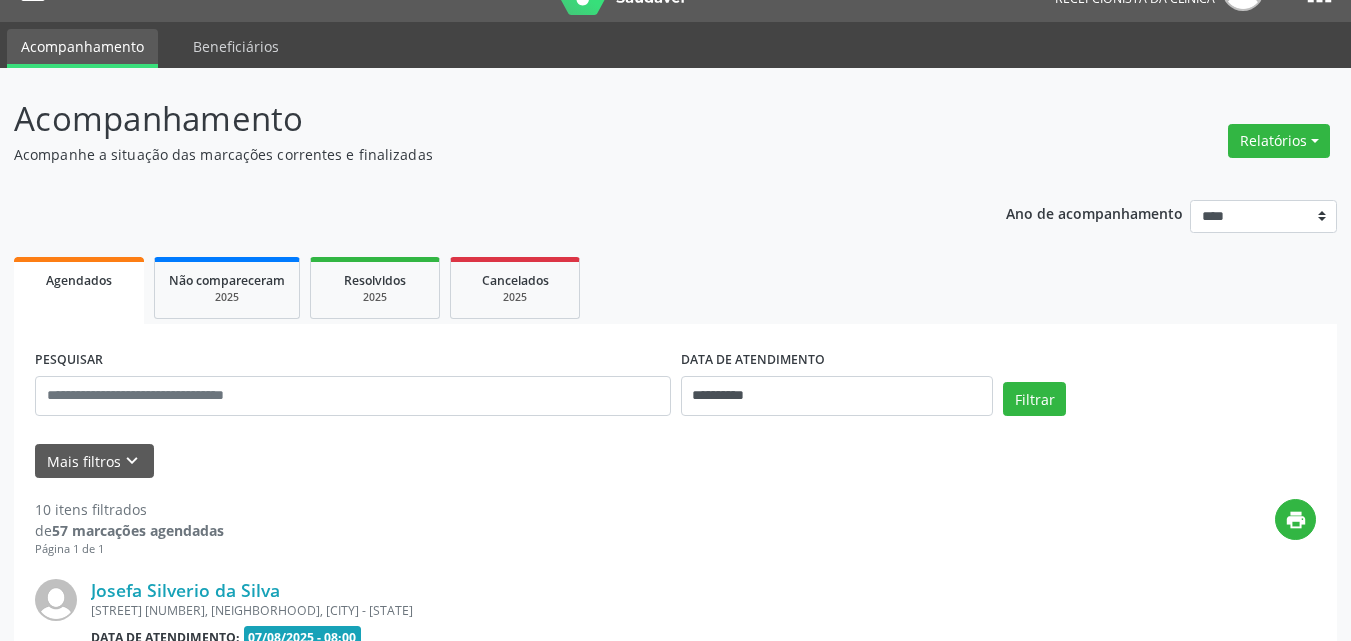 scroll, scrollTop: 263, scrollLeft: 0, axis: vertical 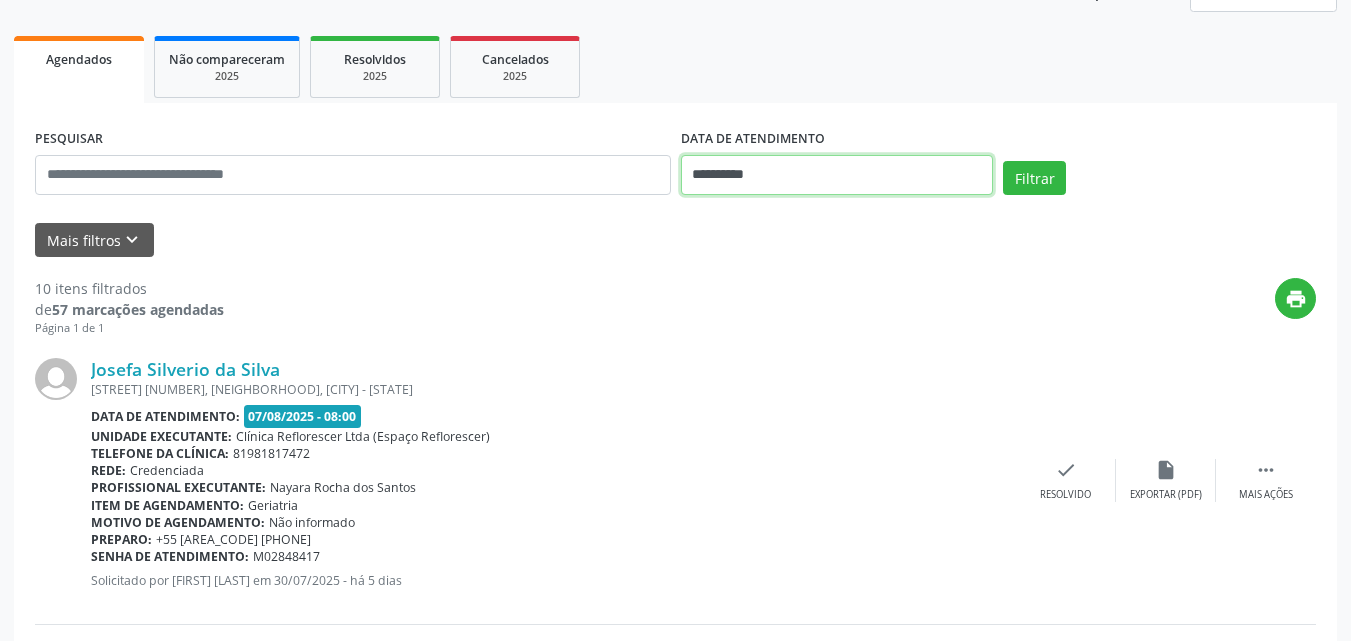 click on "**********" at bounding box center [837, 175] 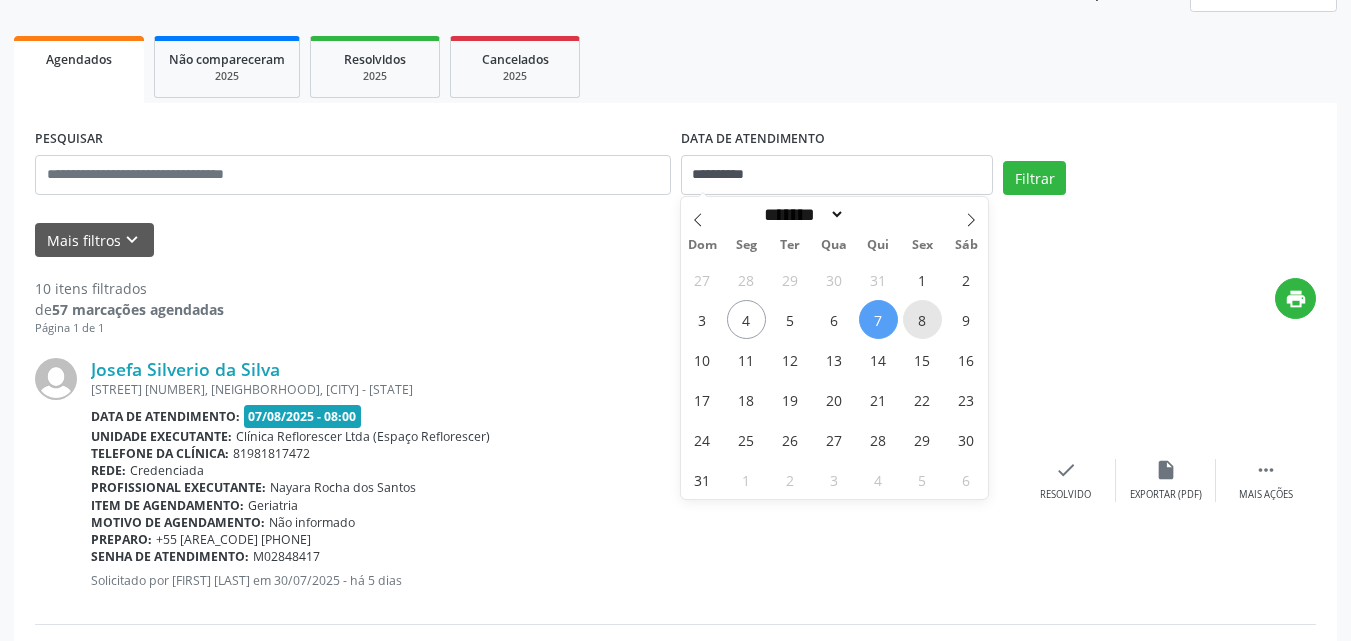 click on "8" at bounding box center (922, 319) 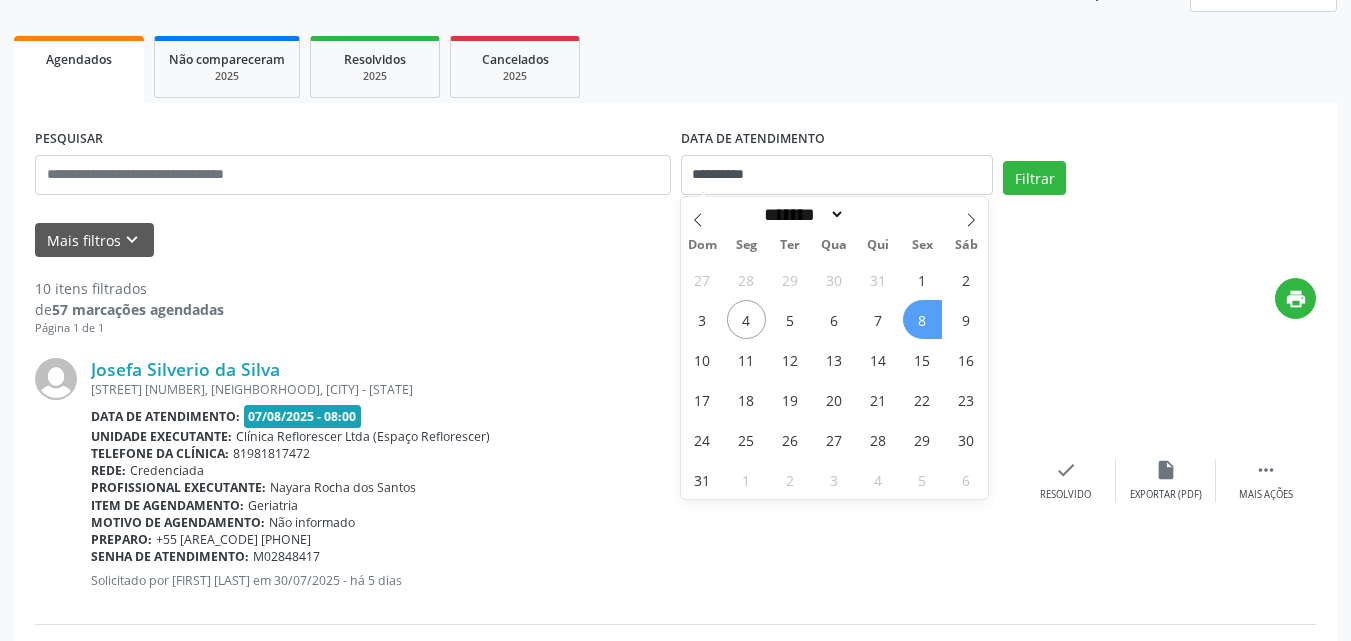 click on "8" at bounding box center (922, 319) 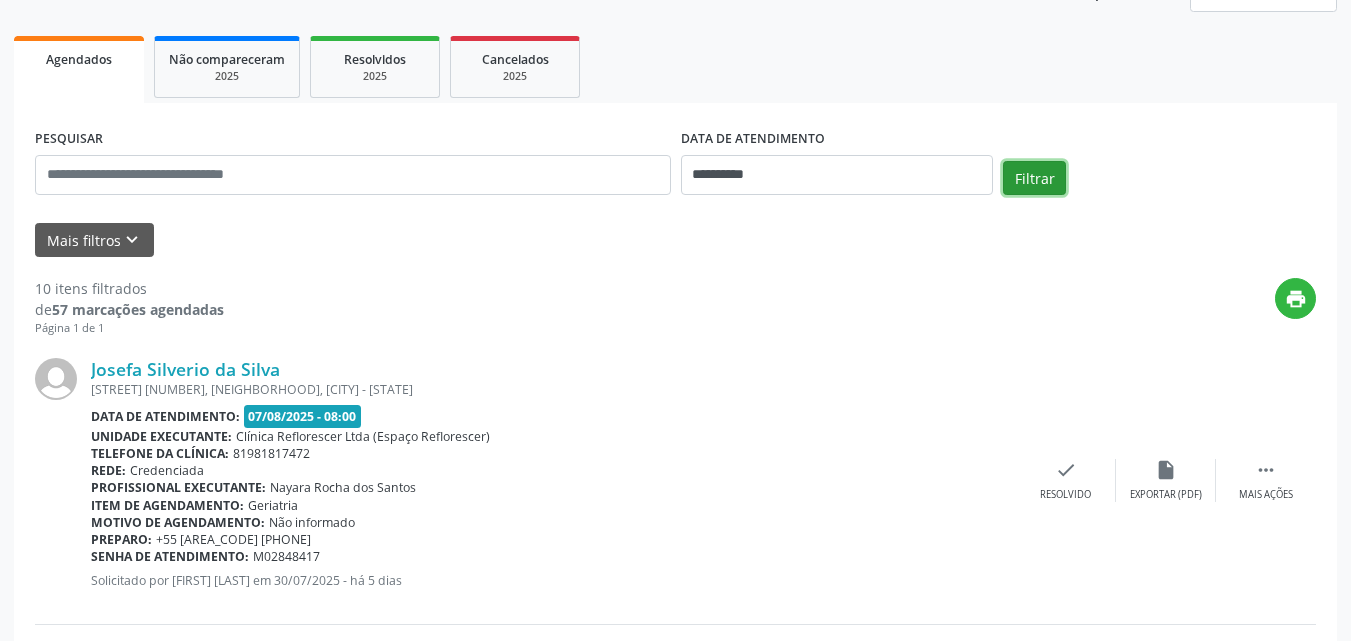 click on "Filtrar" at bounding box center [1034, 178] 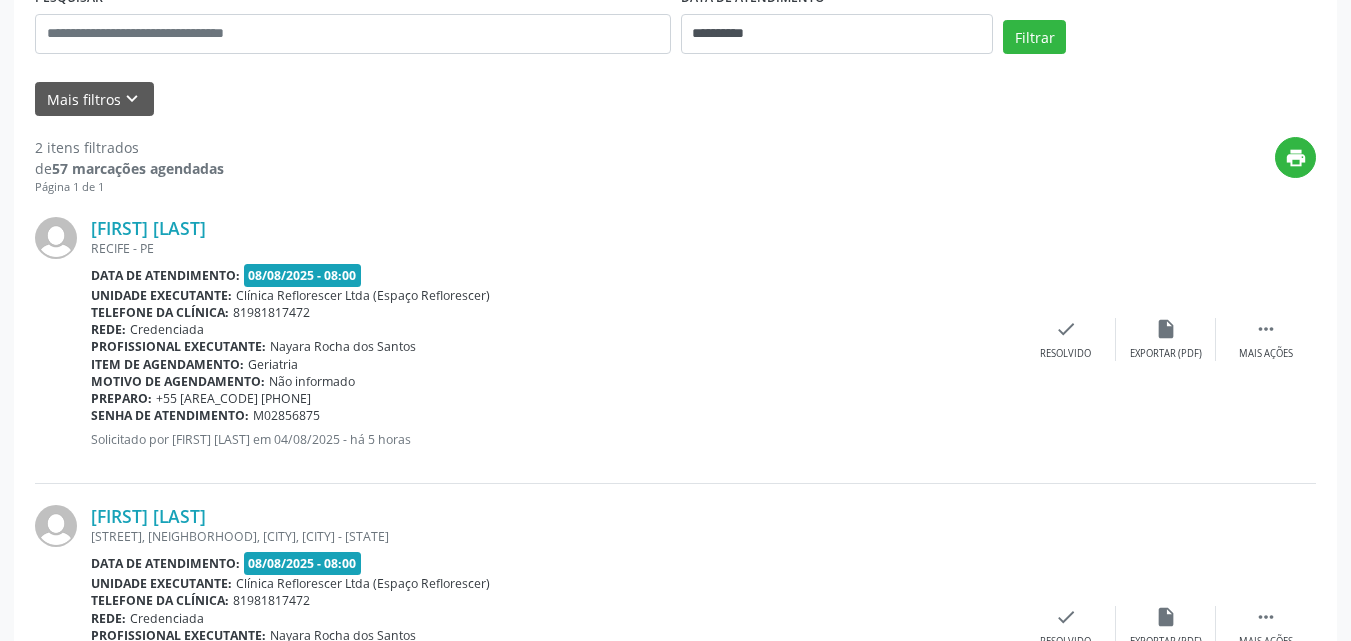 scroll, scrollTop: 570, scrollLeft: 0, axis: vertical 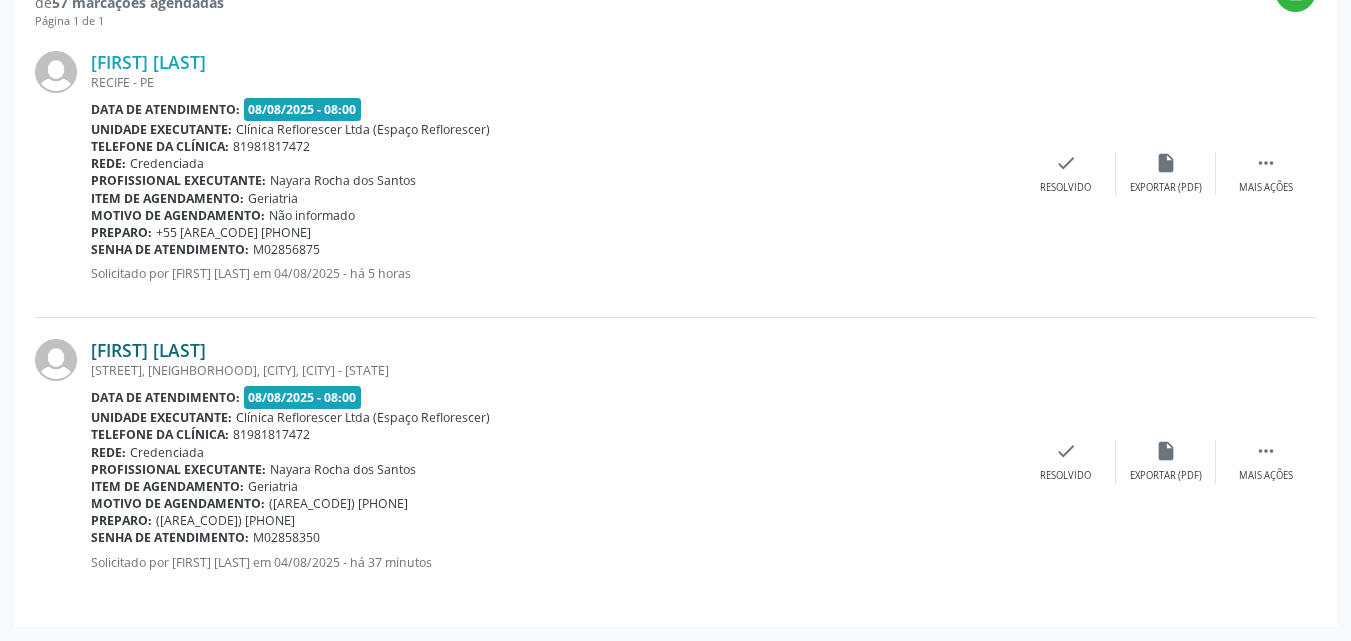 click on "Sulamita Maximo Ribeiro da Paz" at bounding box center (148, 350) 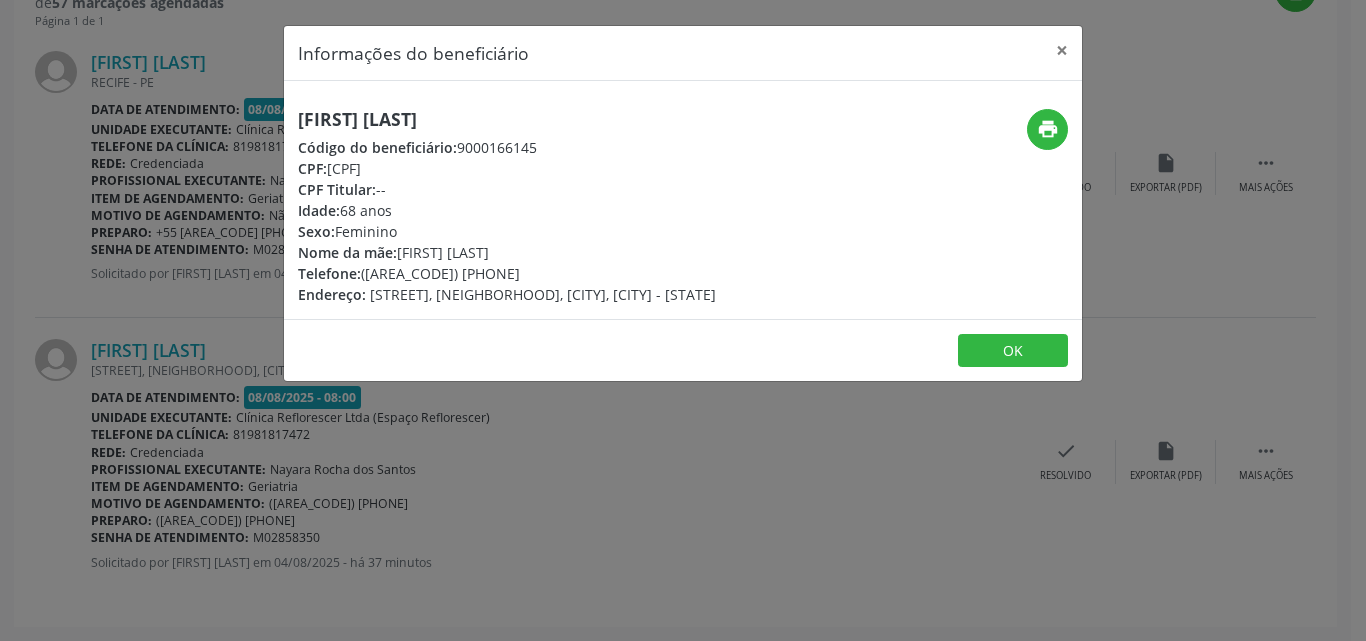 drag, startPoint x: 300, startPoint y: 116, endPoint x: 631, endPoint y: 108, distance: 331.09665 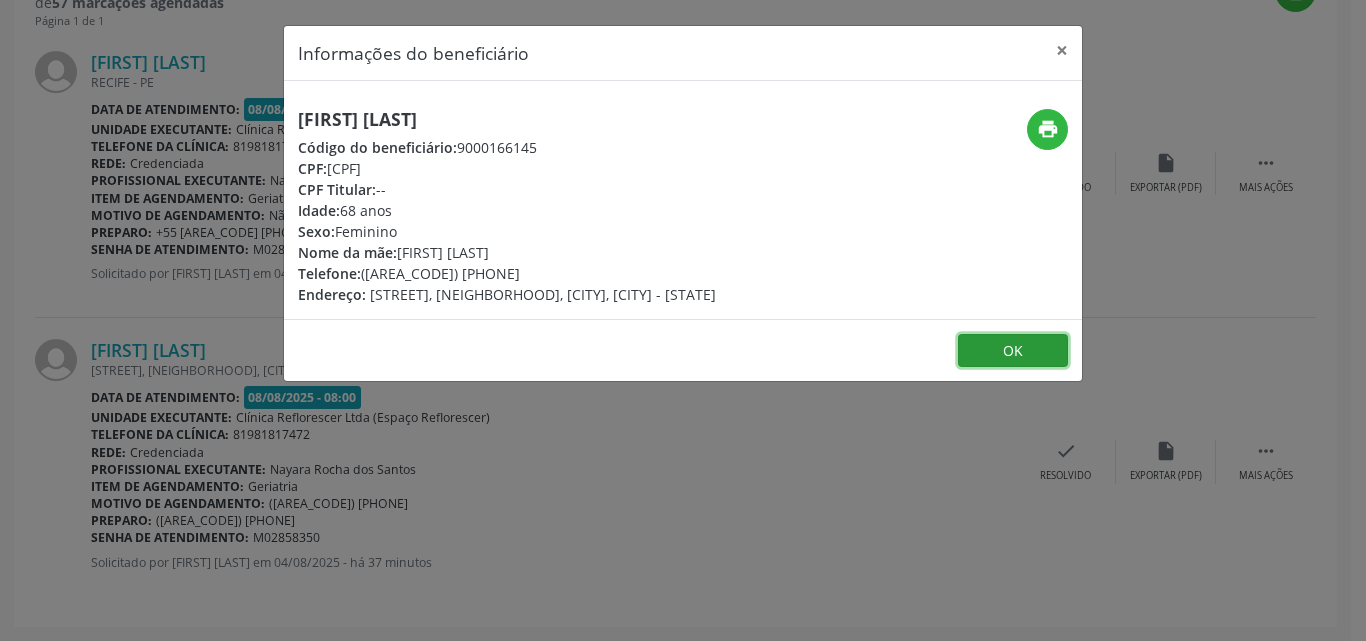 click on "OK" at bounding box center [1013, 351] 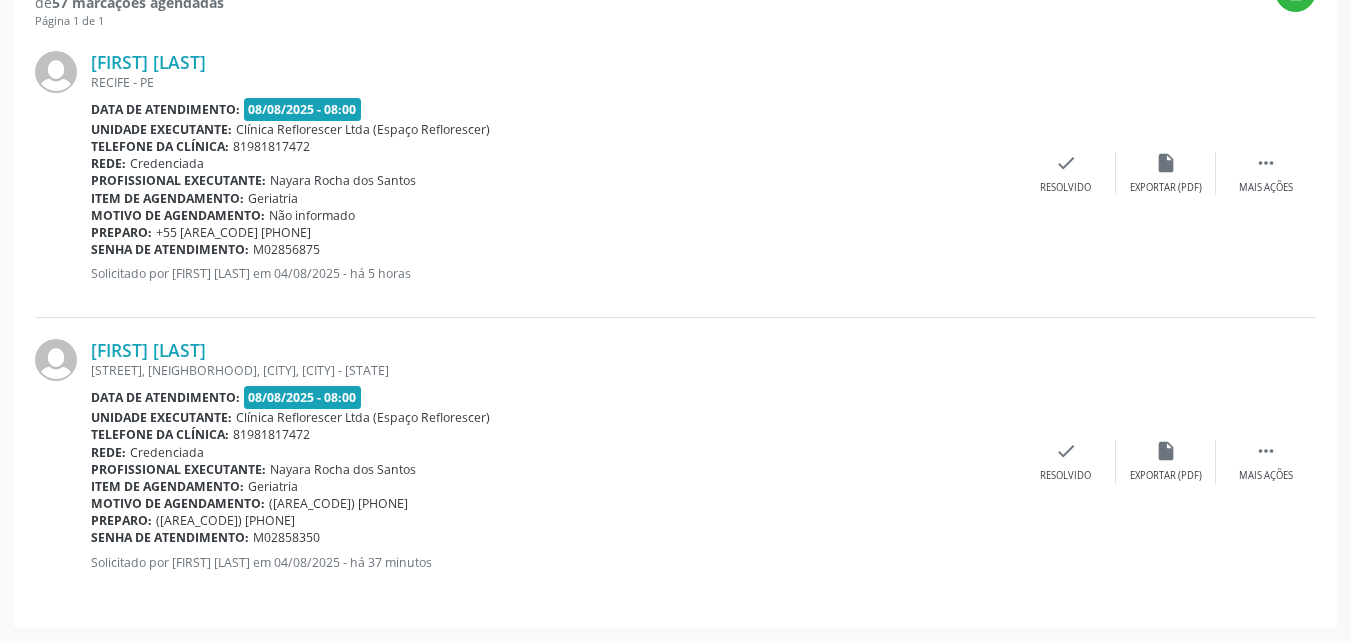 click on "Sulamita Maximo Ribeiro da Paz" at bounding box center (553, 350) 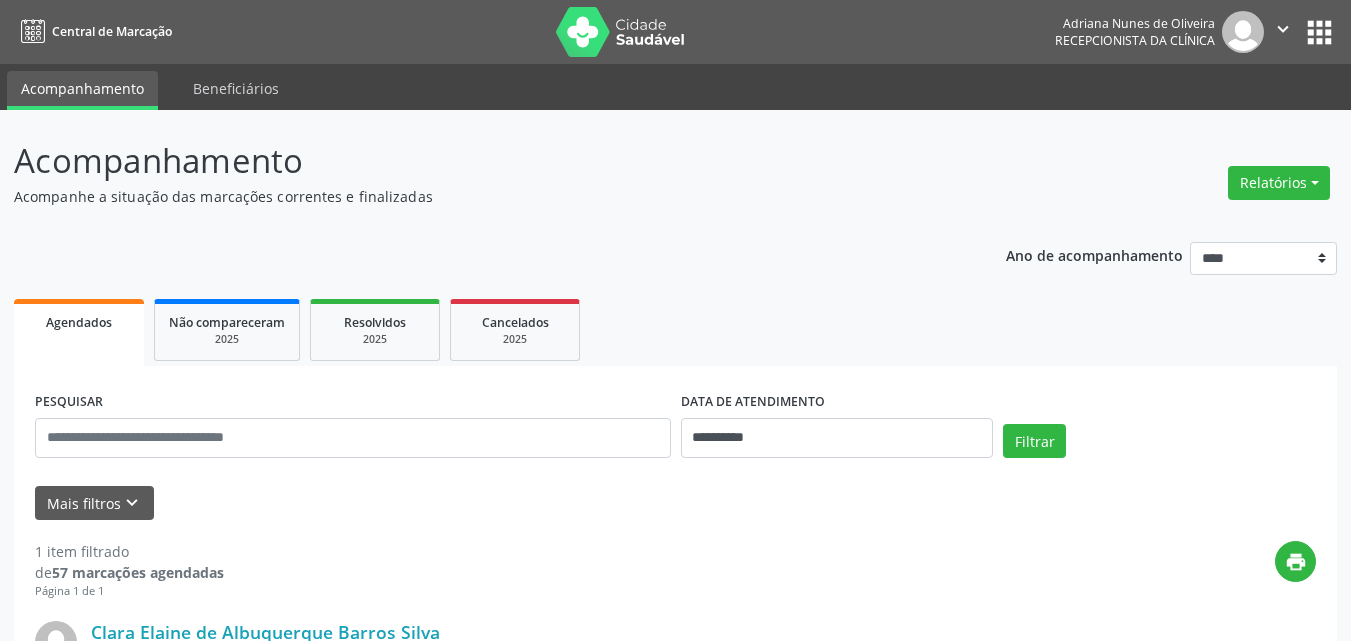 scroll, scrollTop: 299, scrollLeft: 0, axis: vertical 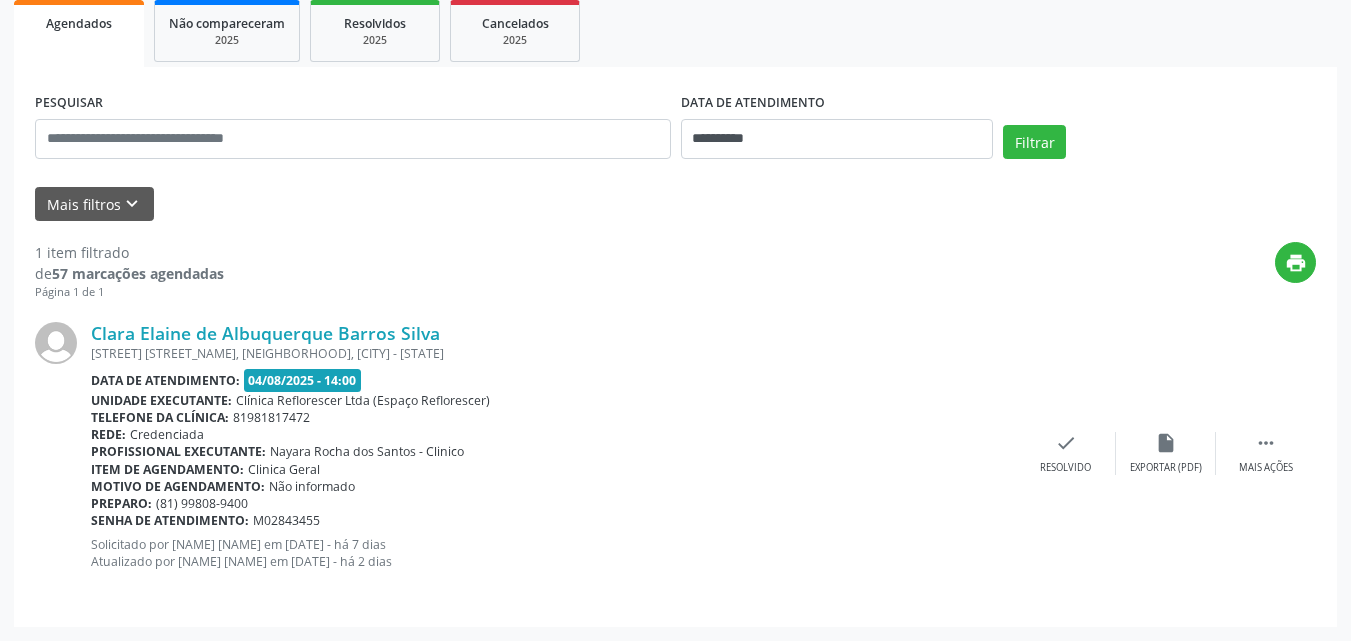 click on "print" at bounding box center (770, 271) 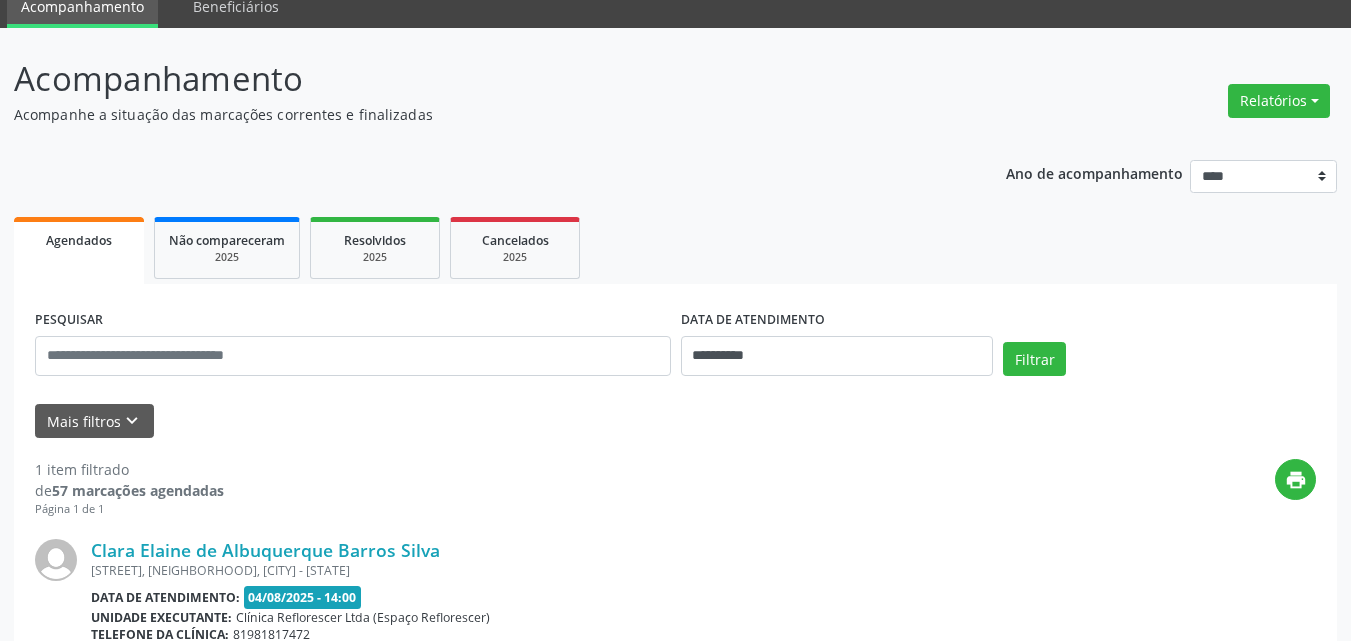 scroll, scrollTop: 0, scrollLeft: 0, axis: both 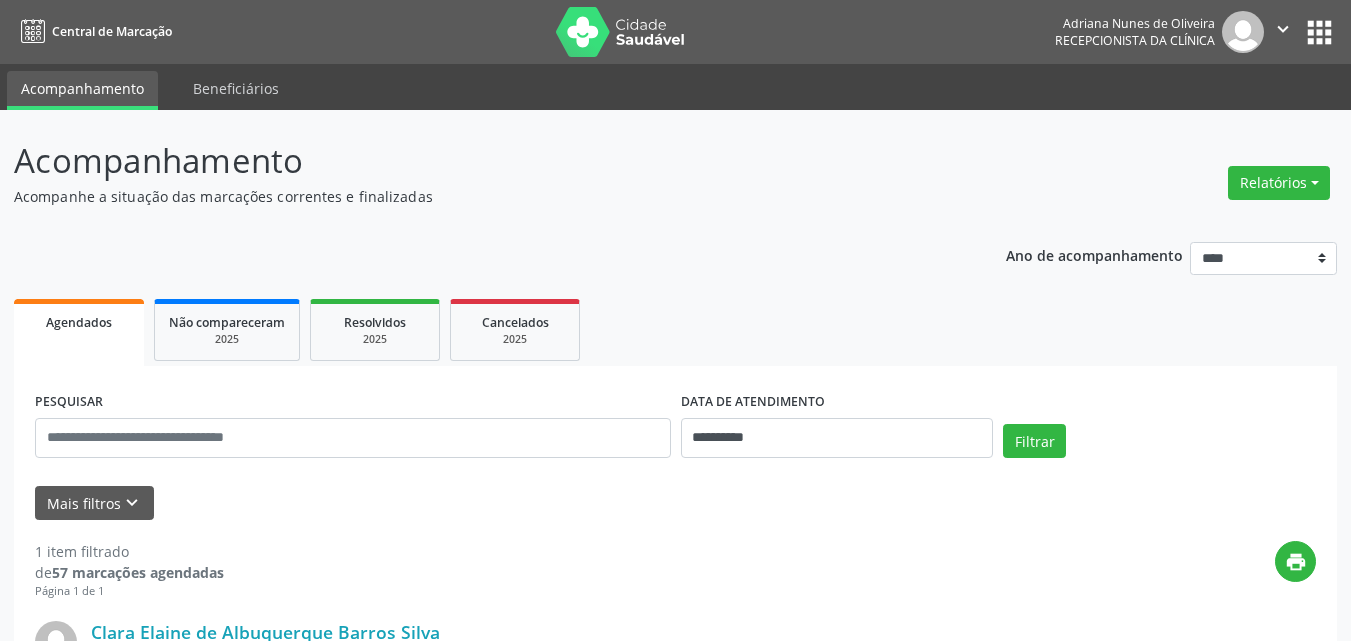 click on "Acompanhamento" at bounding box center (477, 161) 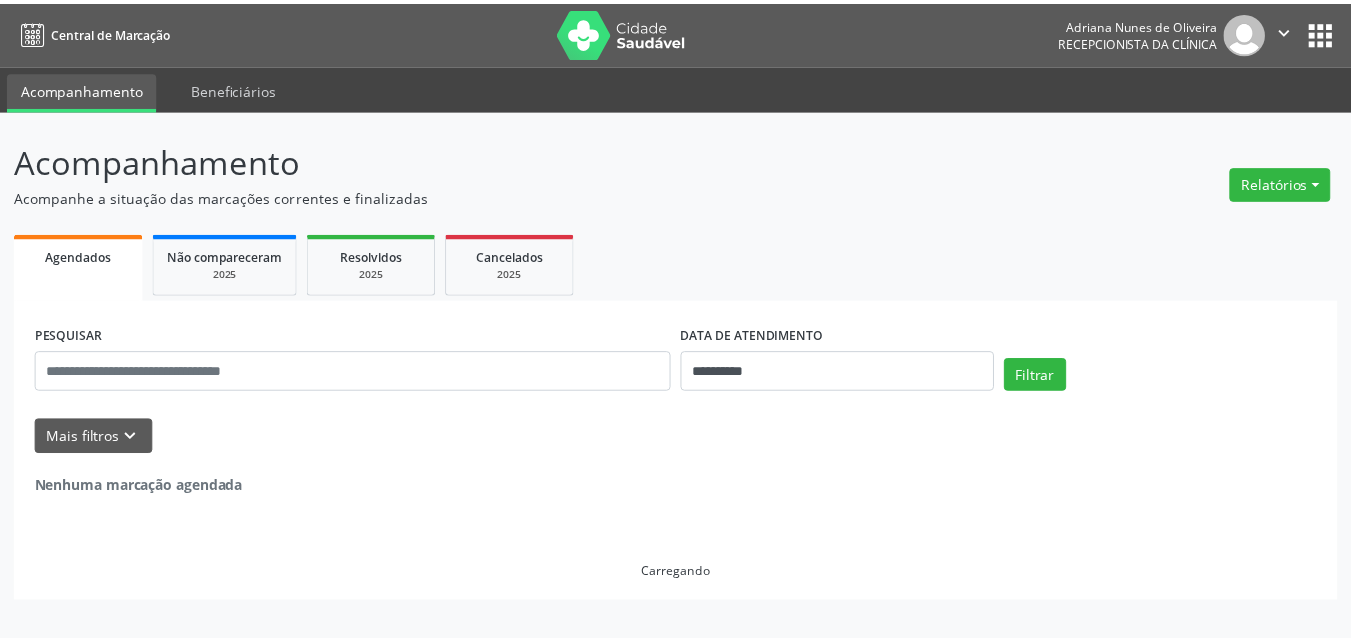 scroll, scrollTop: 0, scrollLeft: 0, axis: both 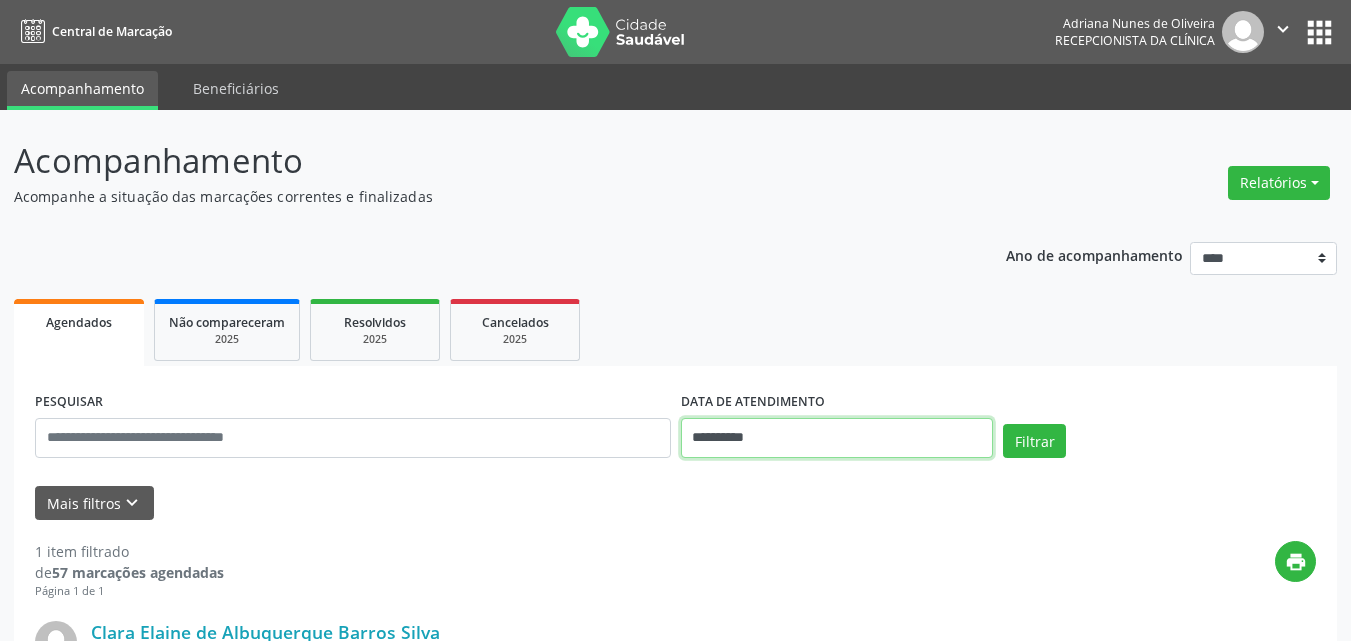 click on "**********" at bounding box center [837, 438] 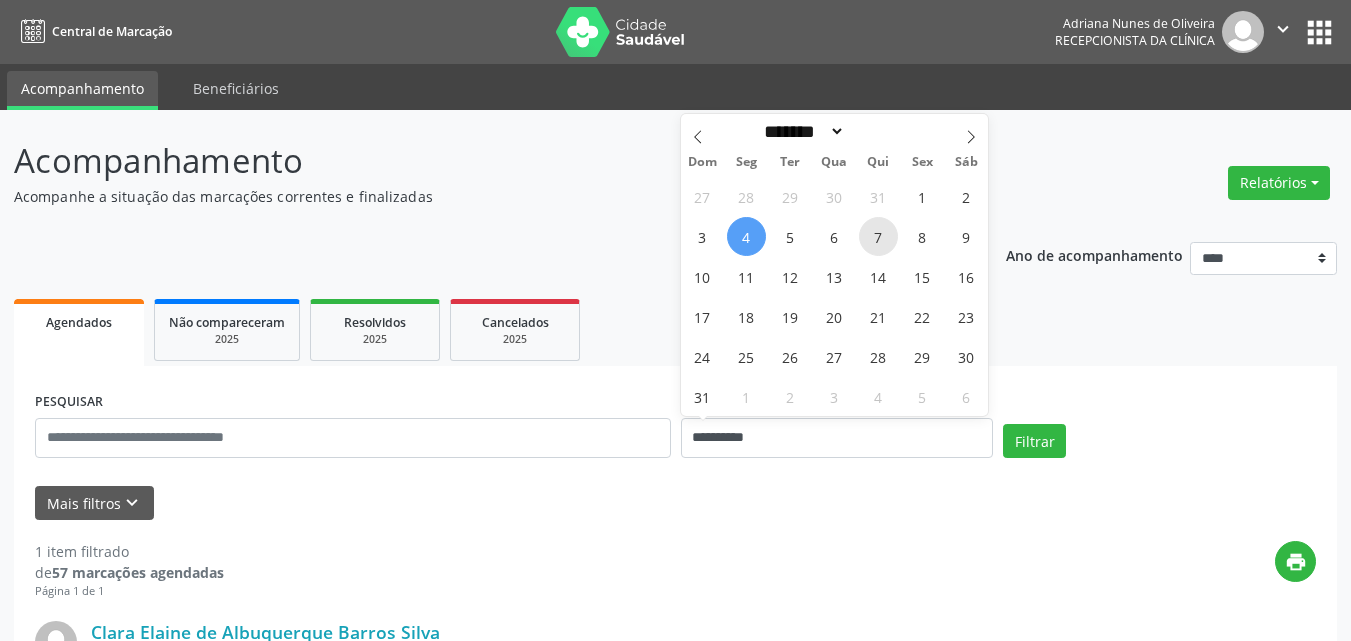 click on "7" at bounding box center (878, 236) 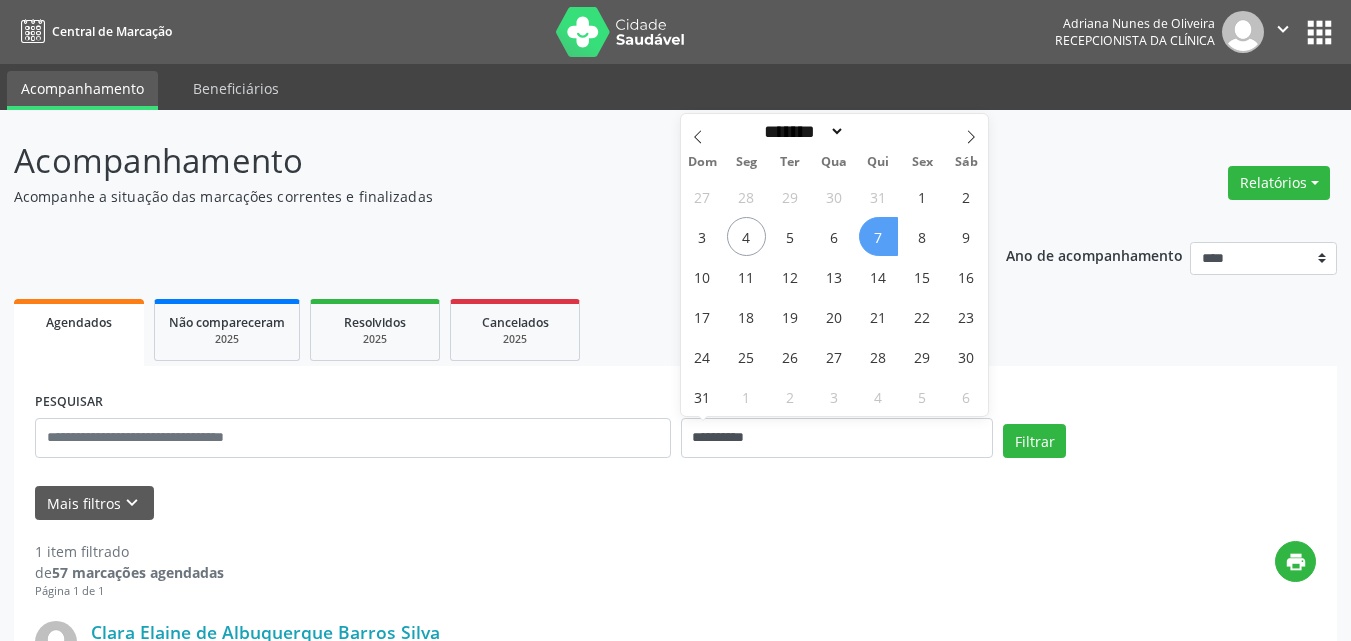 click on "7" at bounding box center (878, 236) 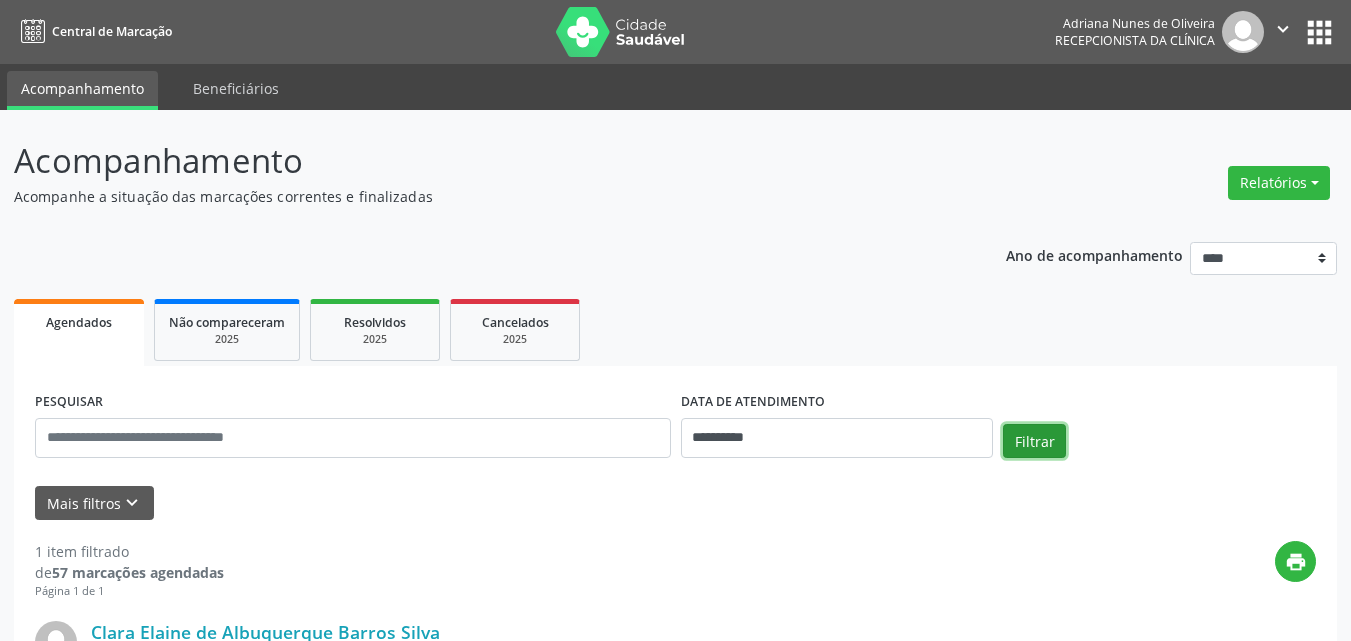 click on "Filtrar" at bounding box center [1034, 441] 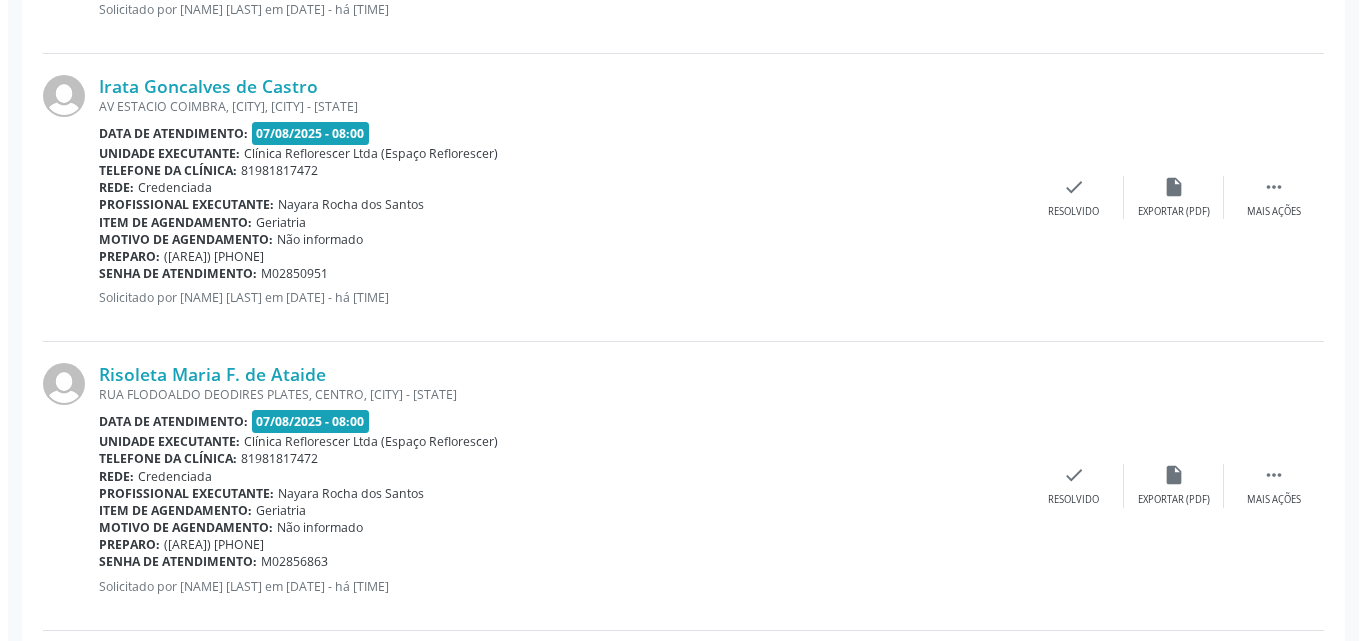 scroll, scrollTop: 1700, scrollLeft: 0, axis: vertical 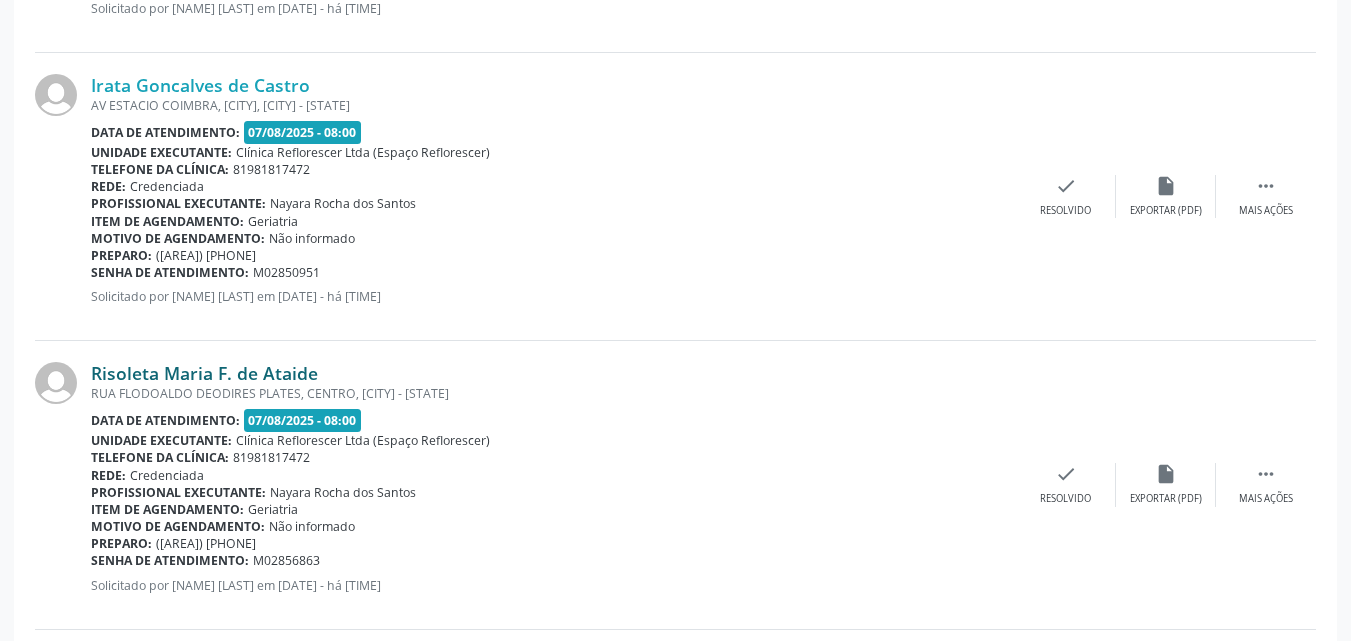 click on "Risoleta Maria F. de Ataide" at bounding box center [204, 373] 